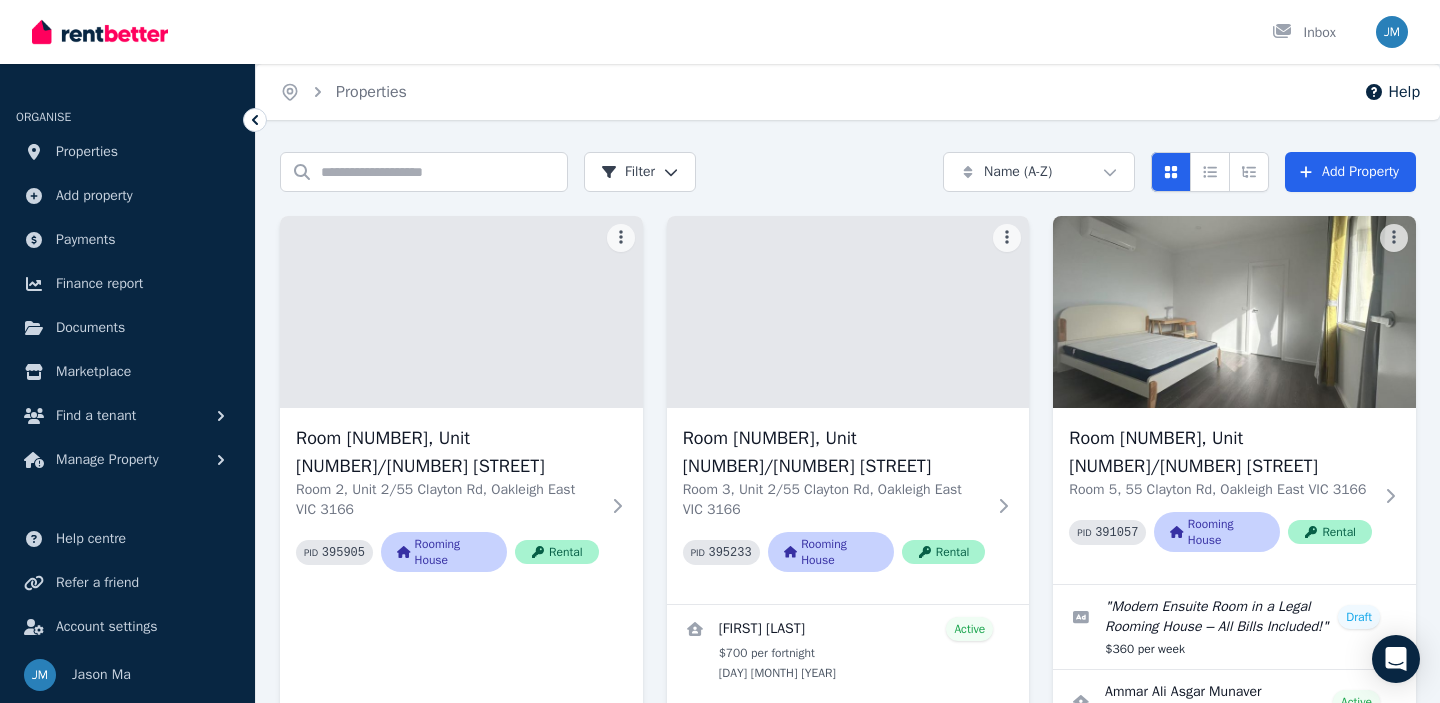 scroll, scrollTop: 0, scrollLeft: 0, axis: both 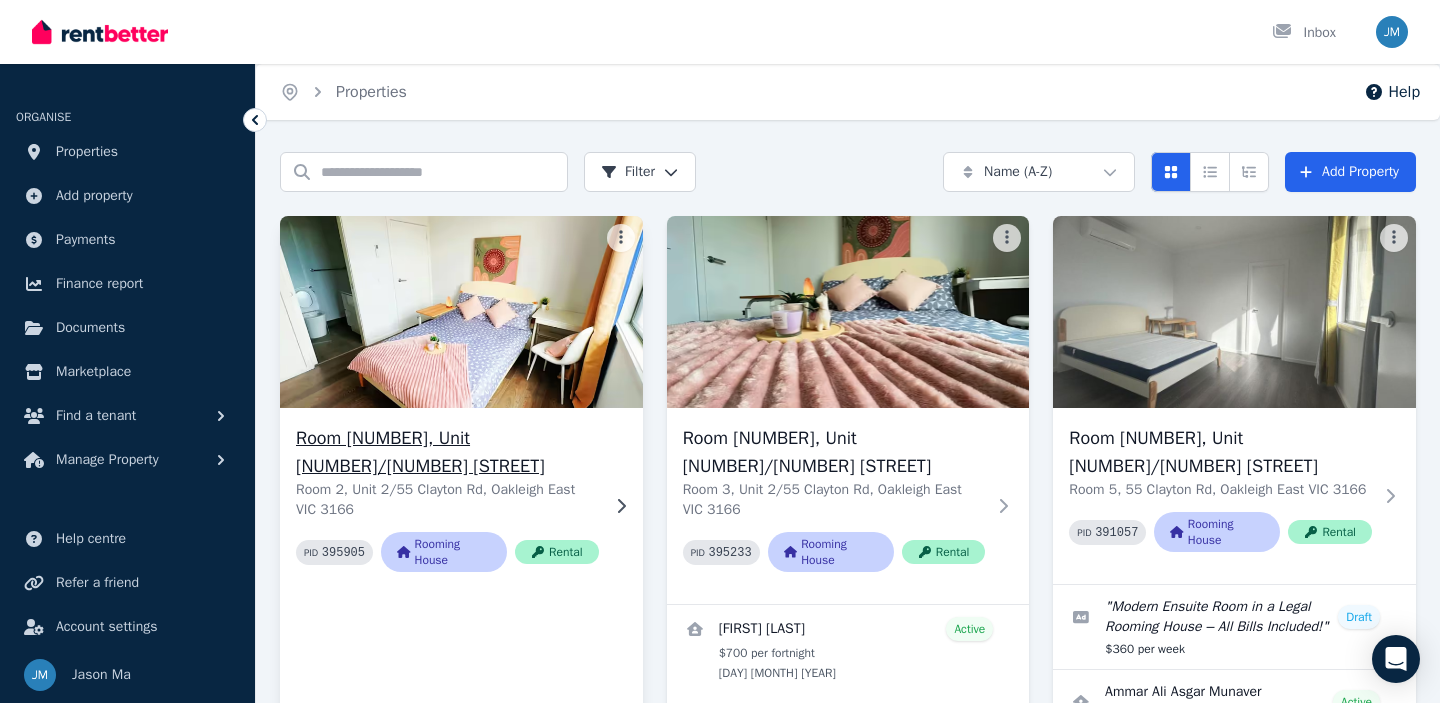 click on "Room [NUMBER], Unit [NUMBER]/[NUMBER] [STREET]" at bounding box center (447, 452) 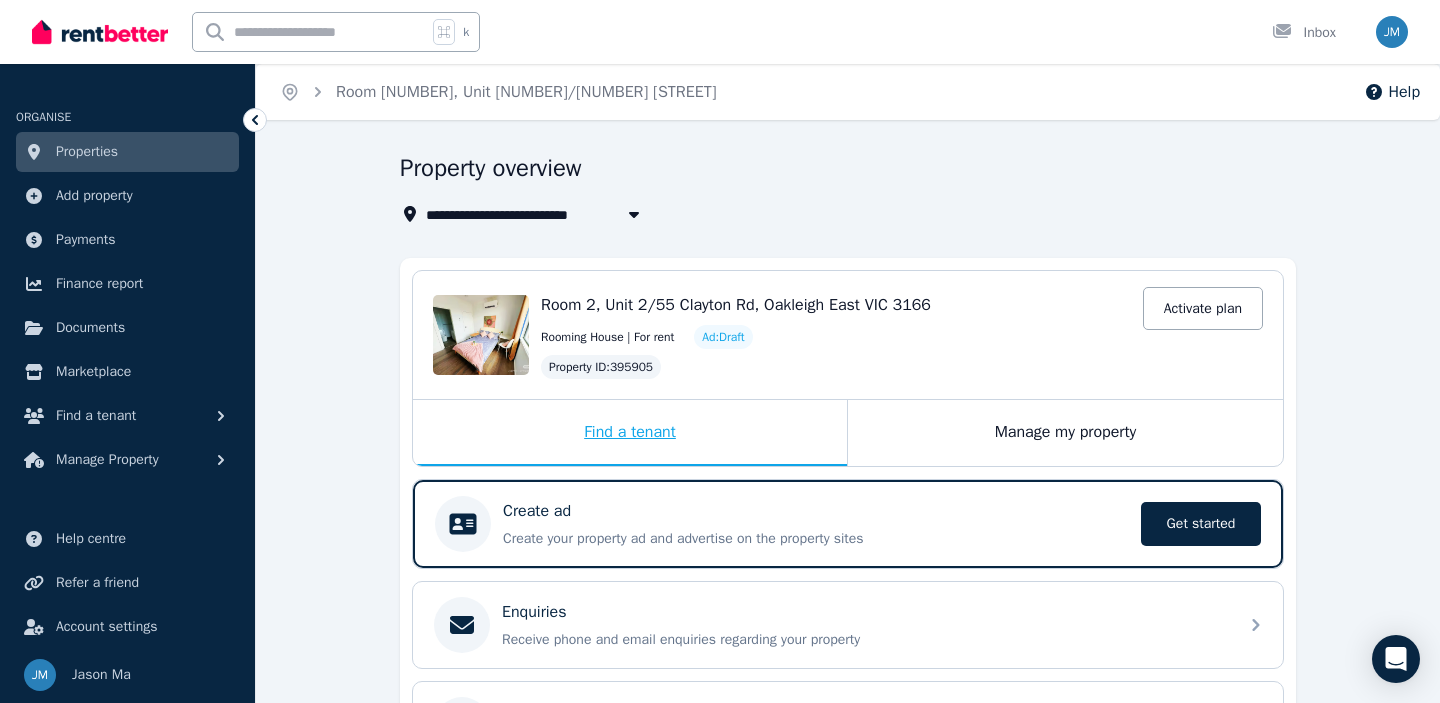 click on "Find a tenant" at bounding box center [630, 433] 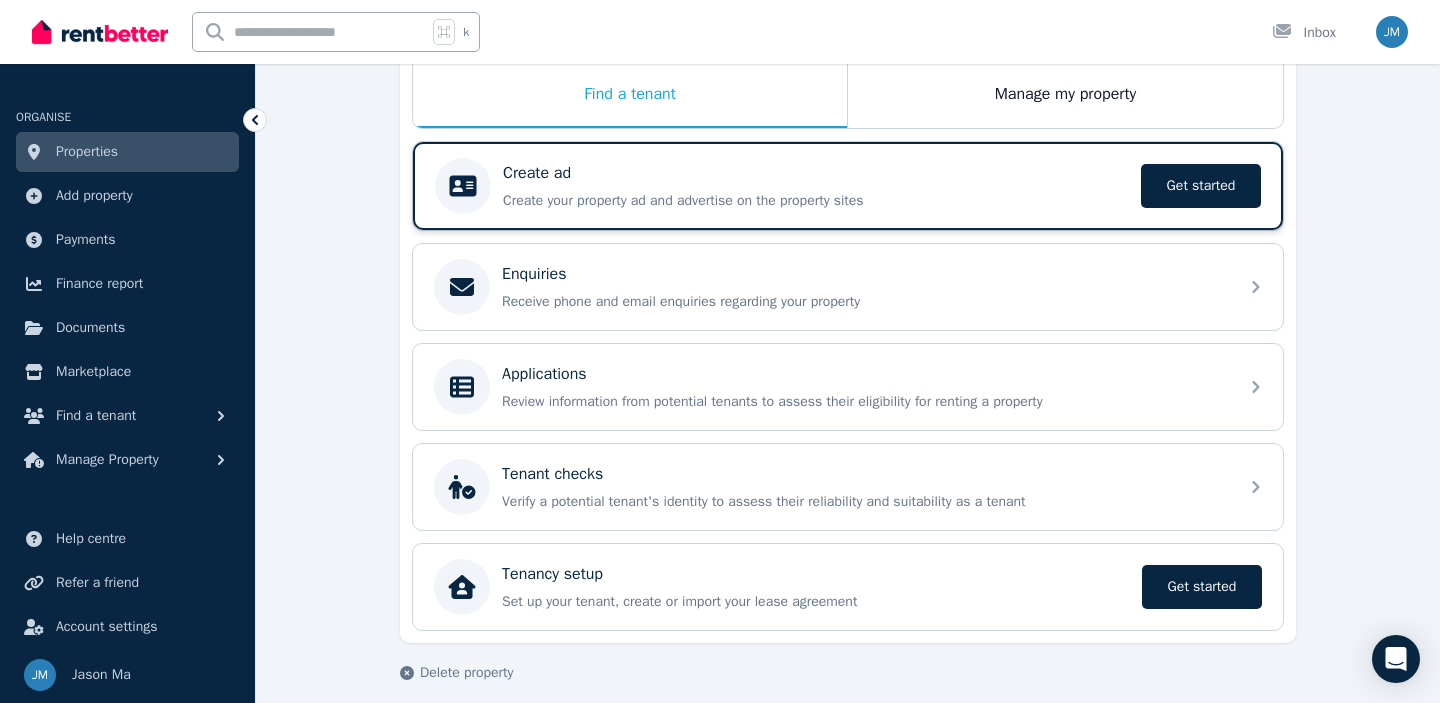 scroll, scrollTop: 354, scrollLeft: 0, axis: vertical 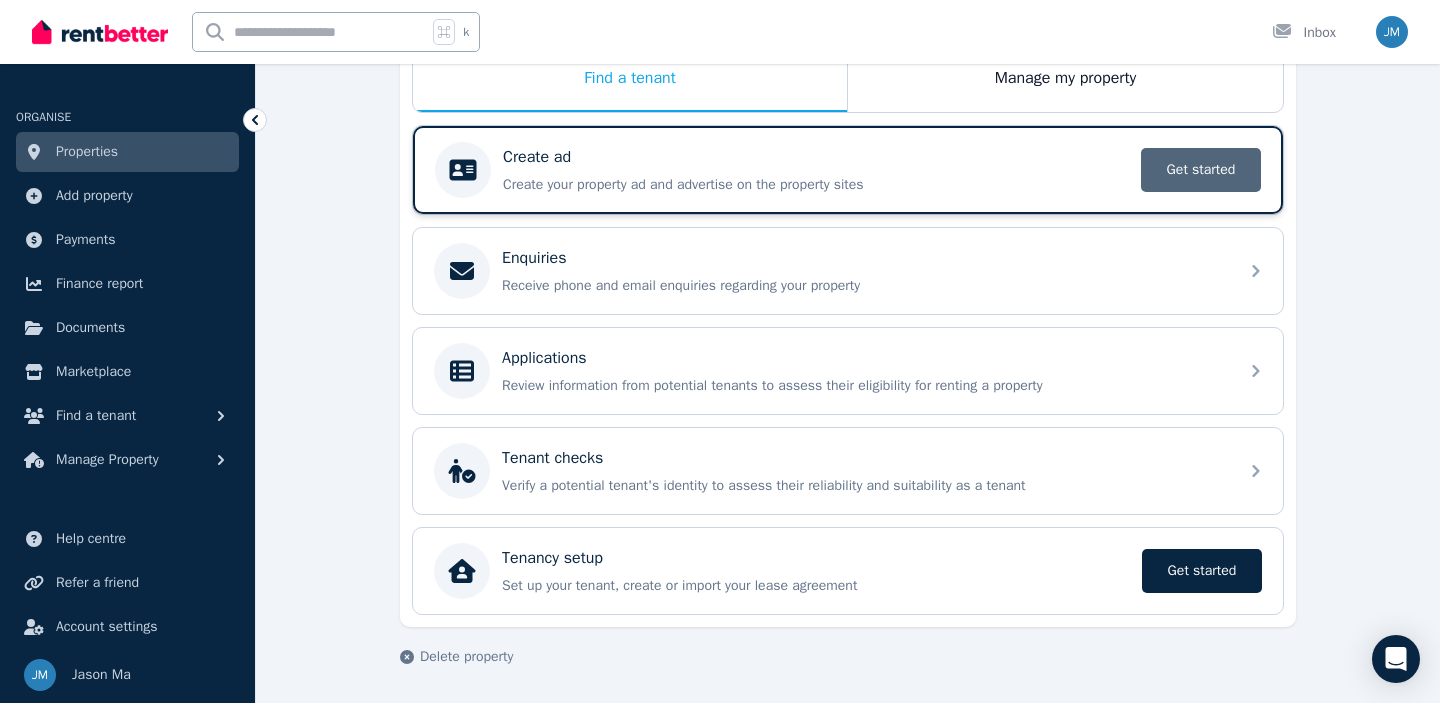 click on "Get started" at bounding box center [1201, 170] 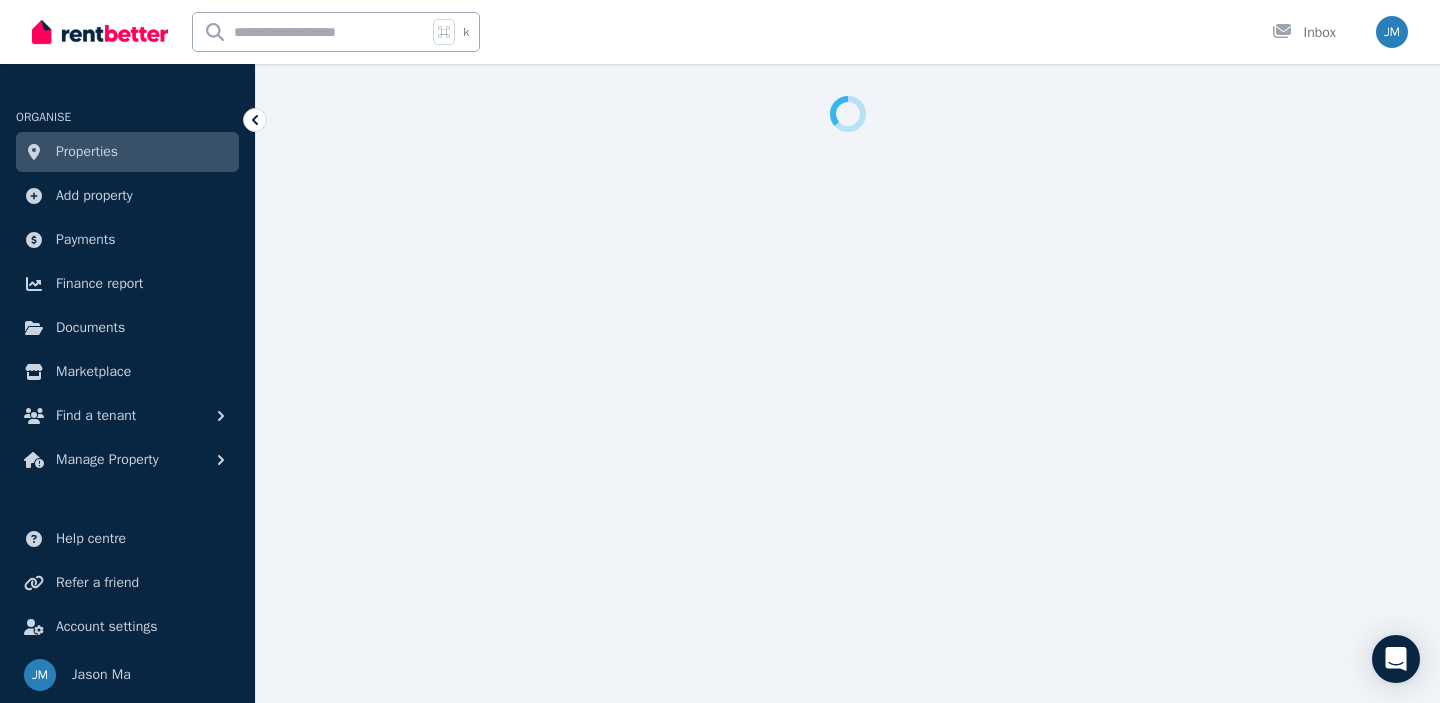 select on "***" 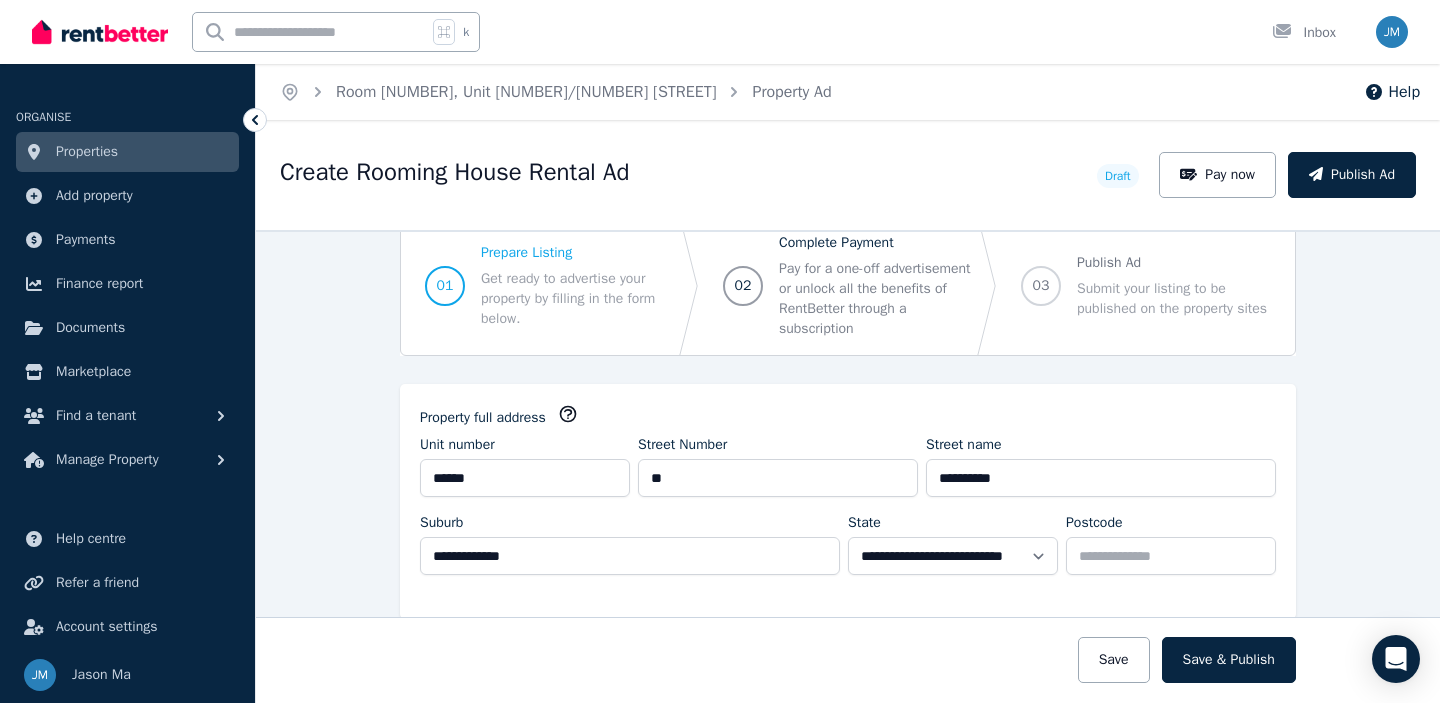 scroll, scrollTop: 48, scrollLeft: 0, axis: vertical 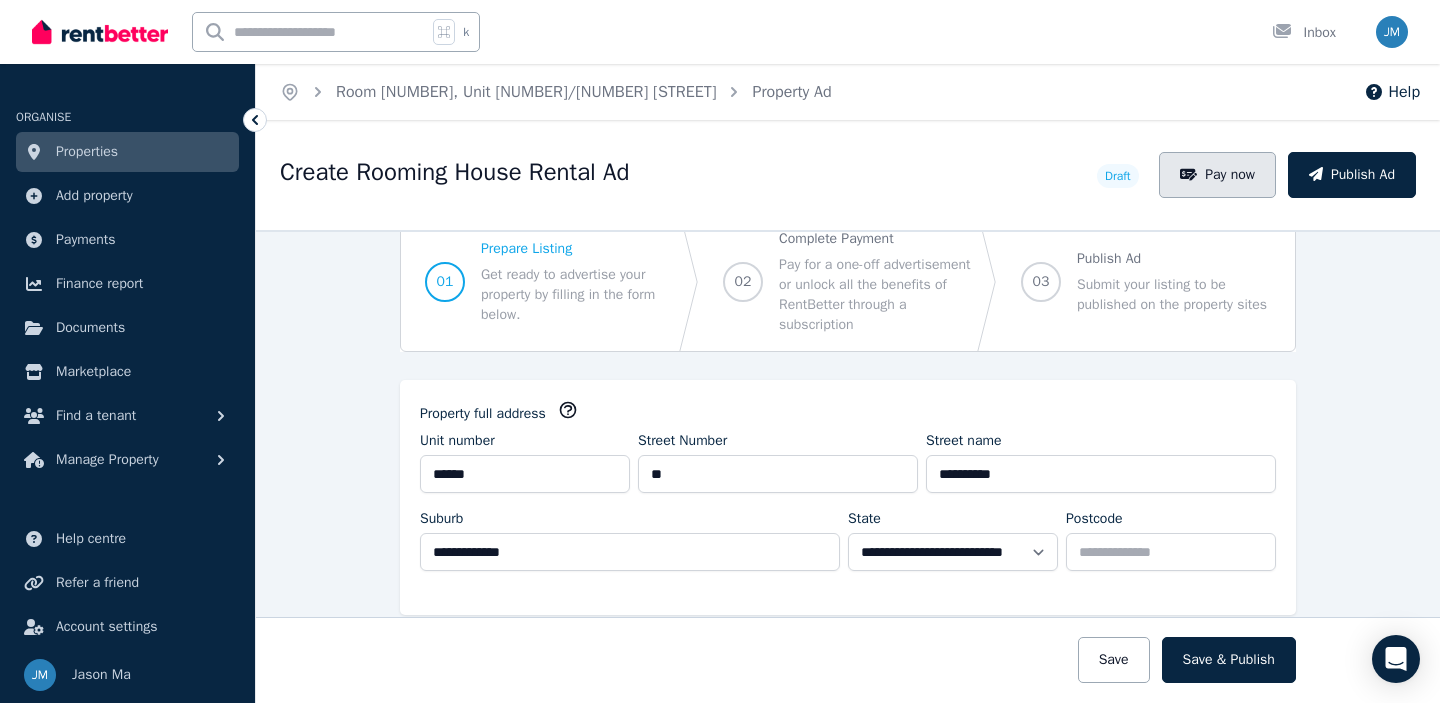 click on "Pay now" at bounding box center [1217, 175] 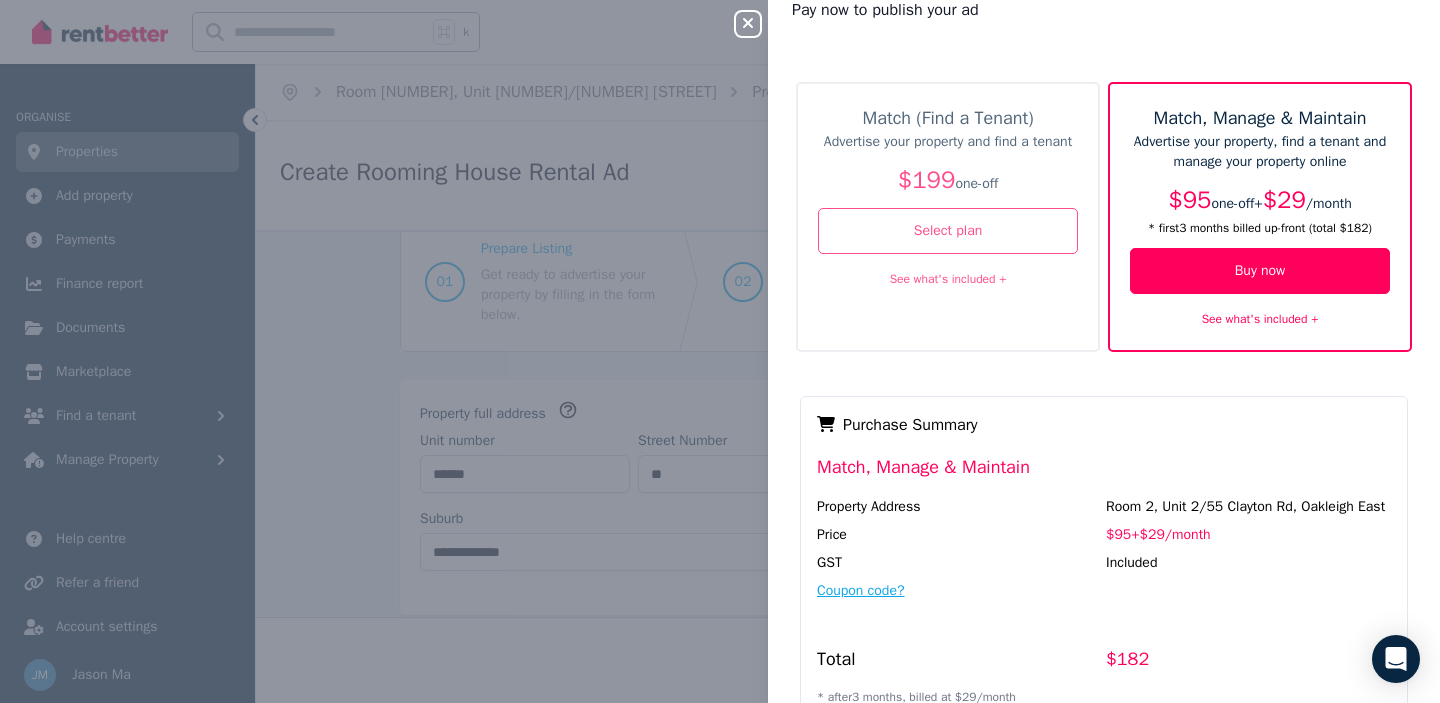 scroll, scrollTop: 11, scrollLeft: 0, axis: vertical 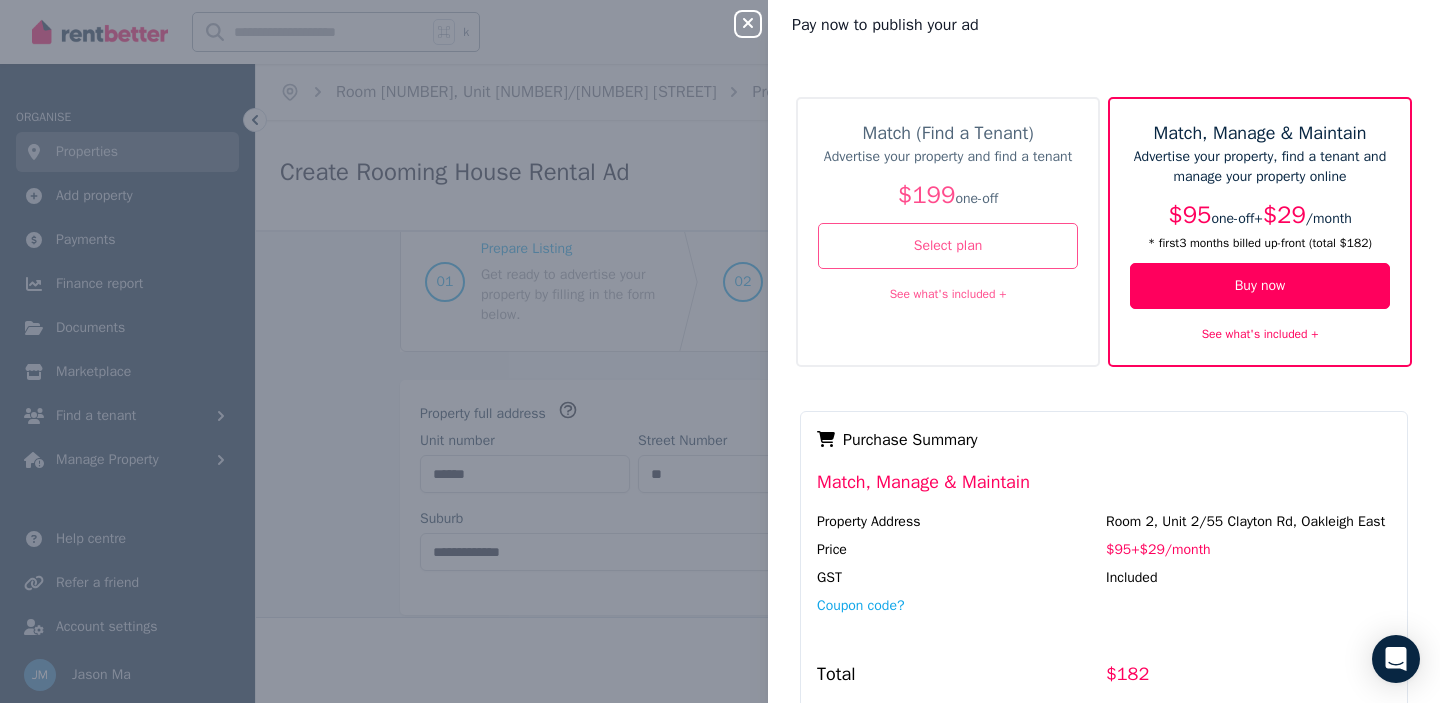 click on "Advertise your property and find a tenant $199  one-off" at bounding box center [948, 185] 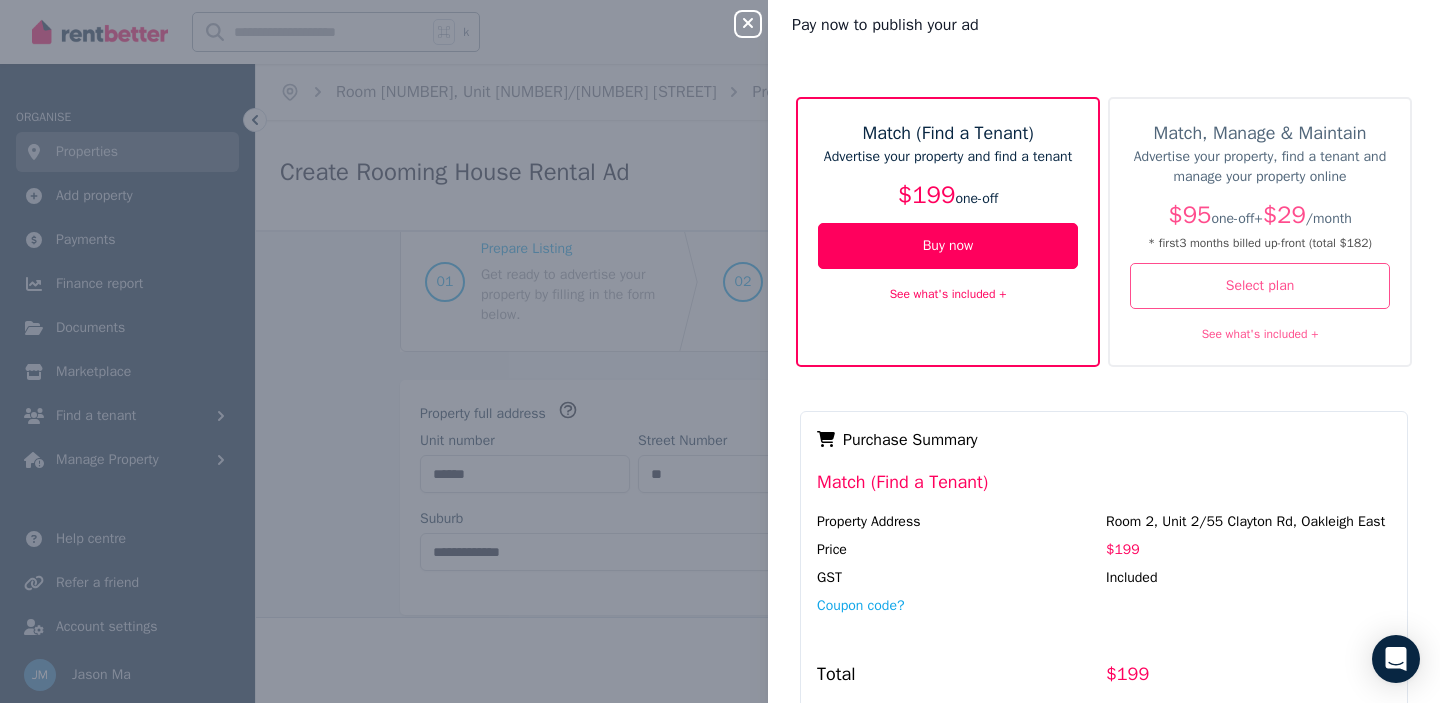 click on "See what's included +" at bounding box center (948, 294) 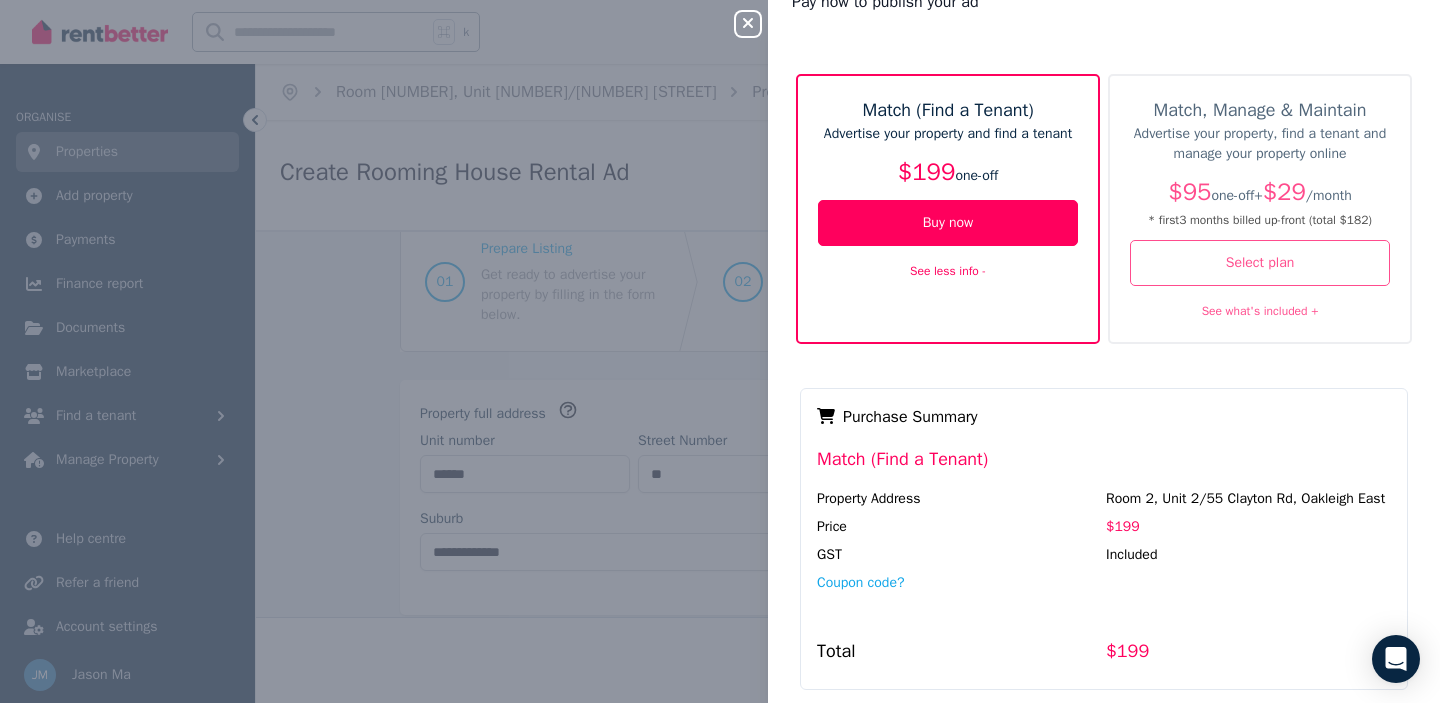 scroll, scrollTop: 35, scrollLeft: 0, axis: vertical 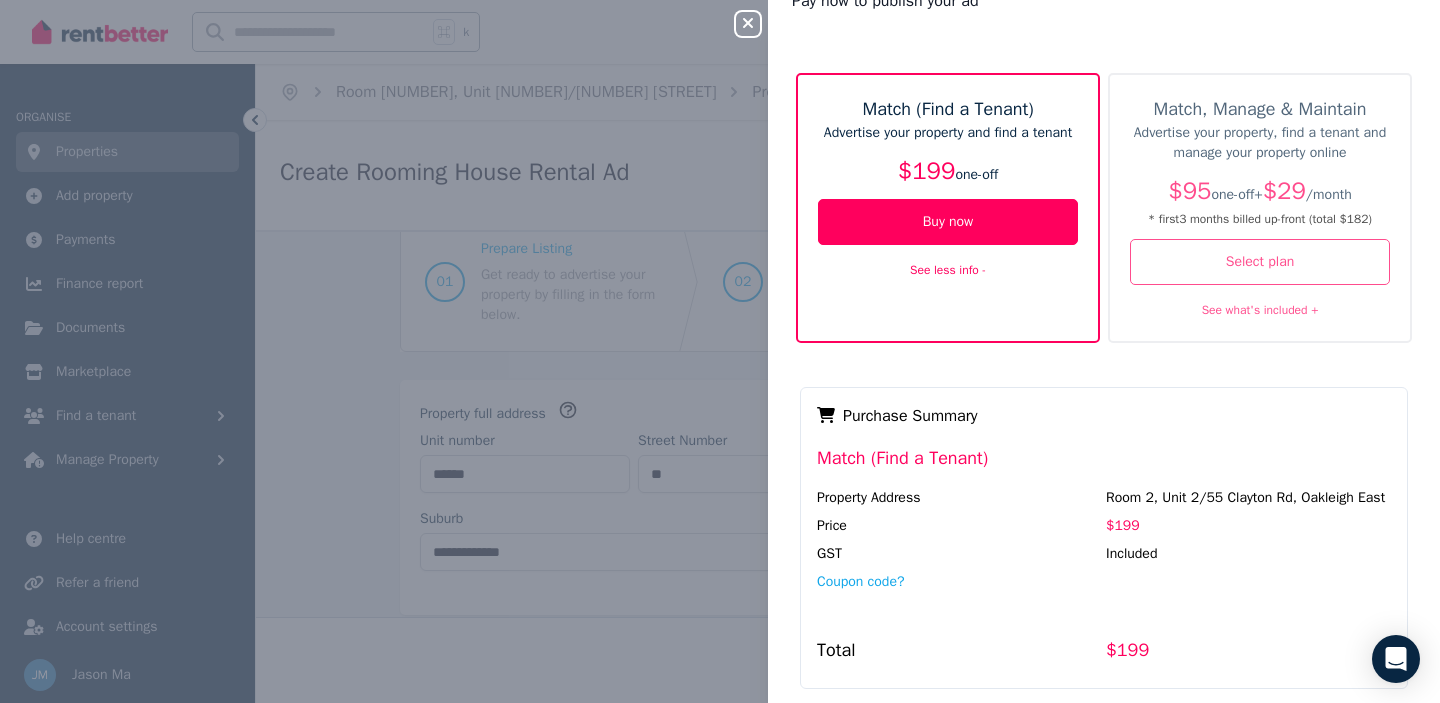 click on "See less info -" at bounding box center [948, 270] 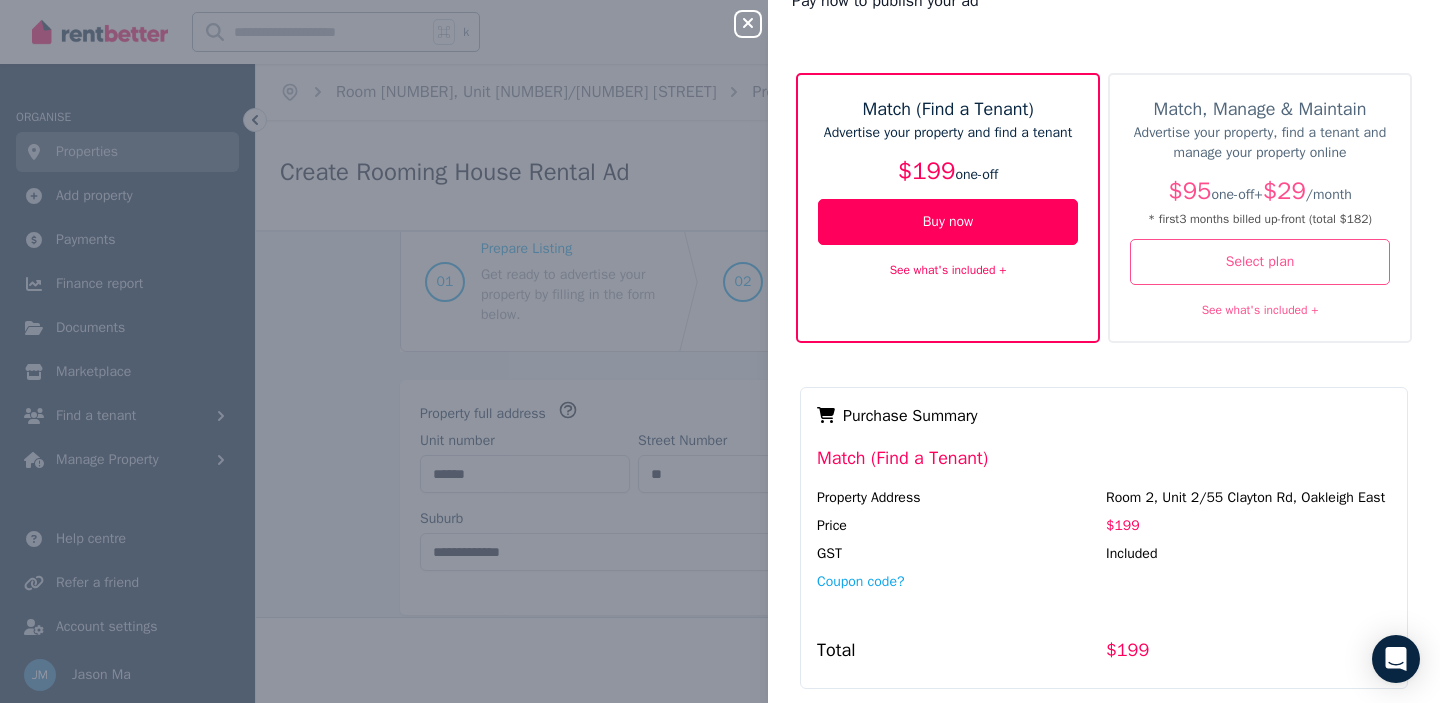 click on "See what's included +" at bounding box center (948, 270) 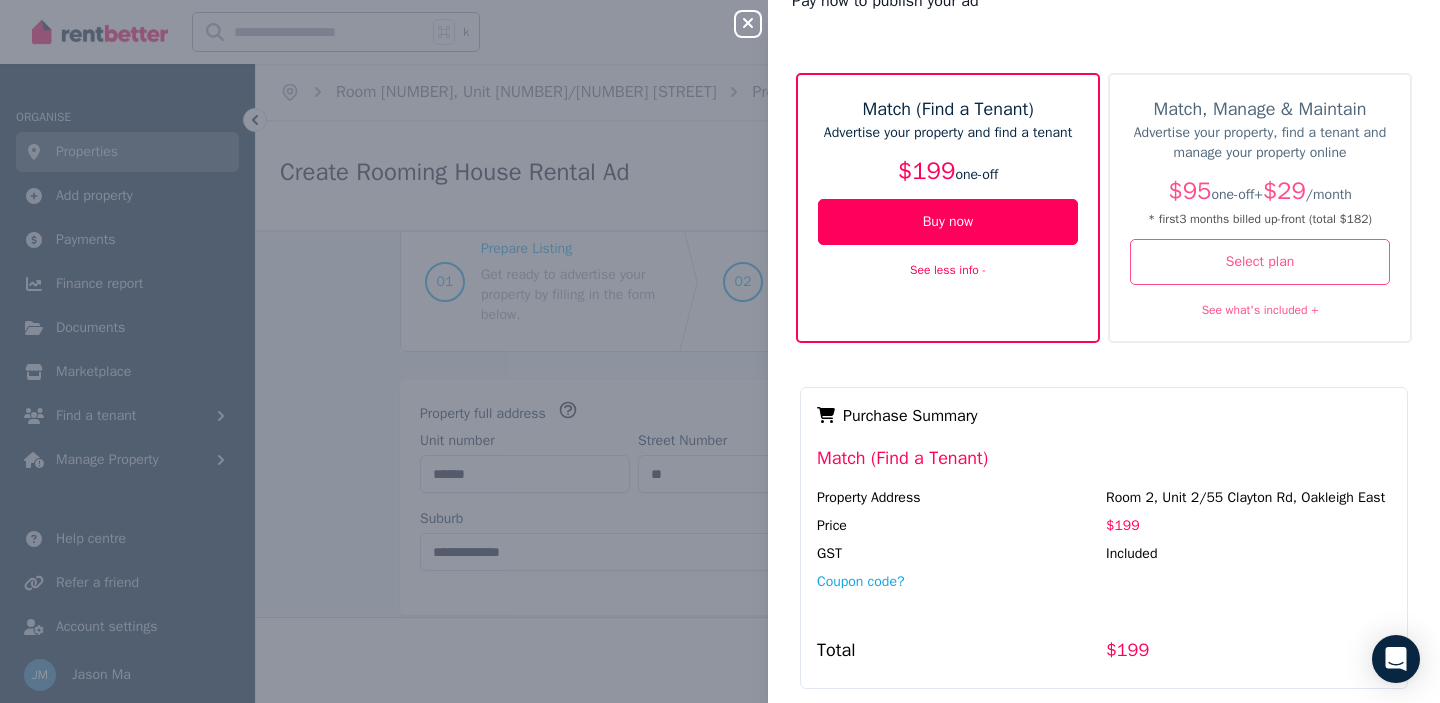 click on "Advertise your property, find a tenant and manage your property online" at bounding box center [1260, 143] 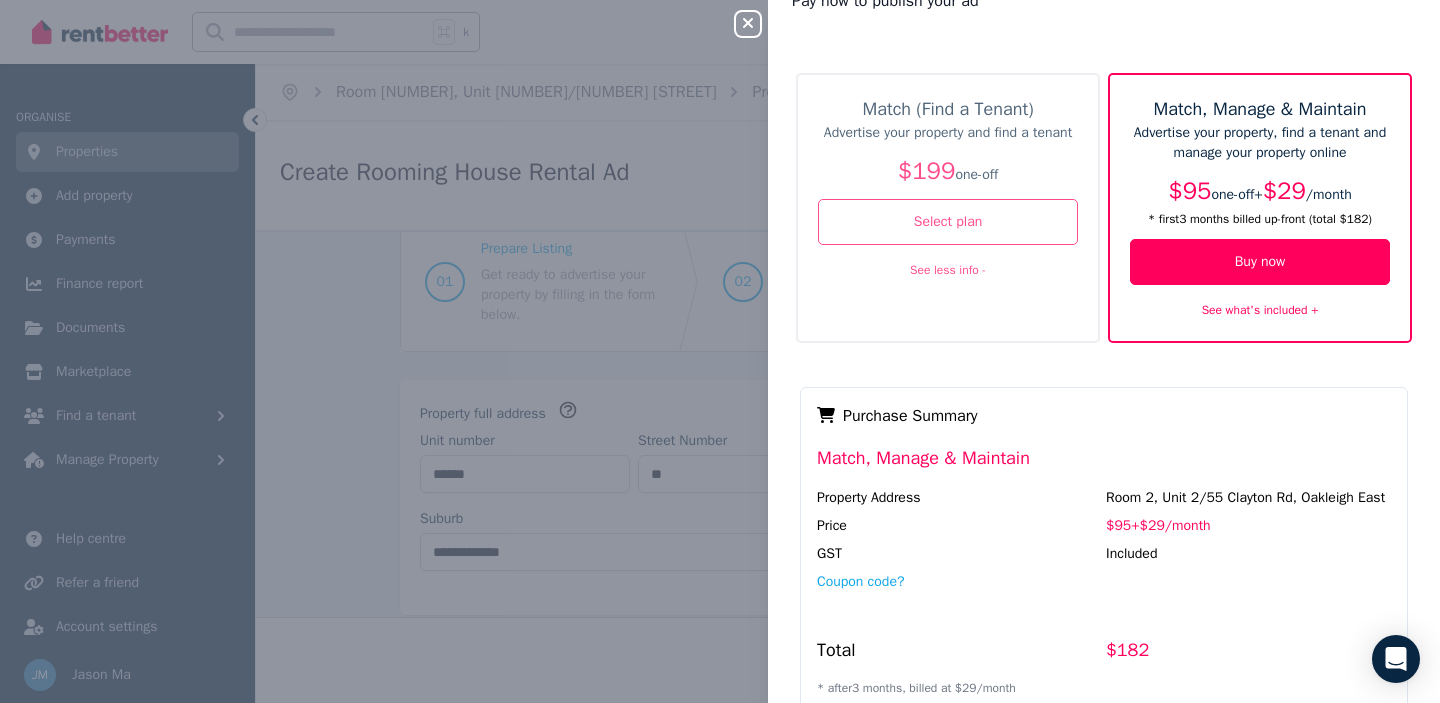 click on "See less info -" at bounding box center [948, 269] 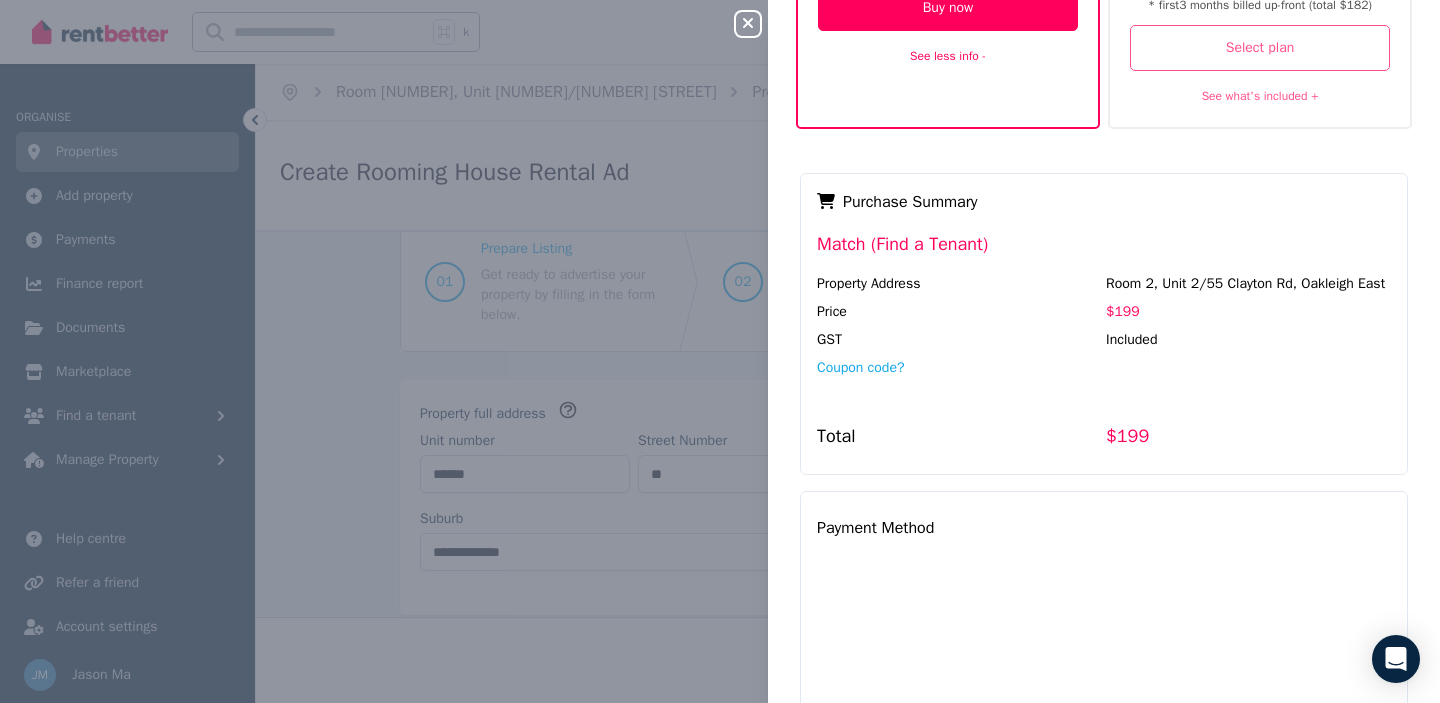 scroll, scrollTop: 248, scrollLeft: 0, axis: vertical 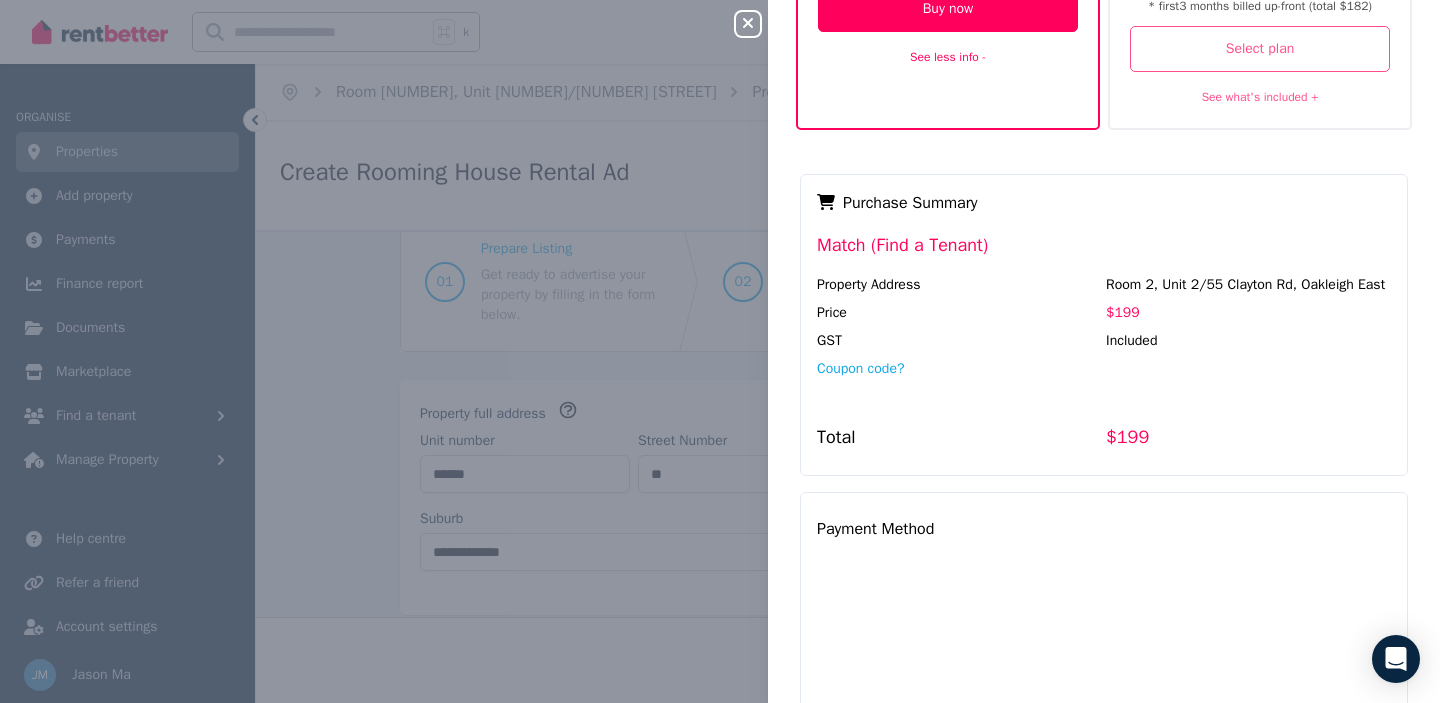 click on "See what's included +" at bounding box center (1260, 96) 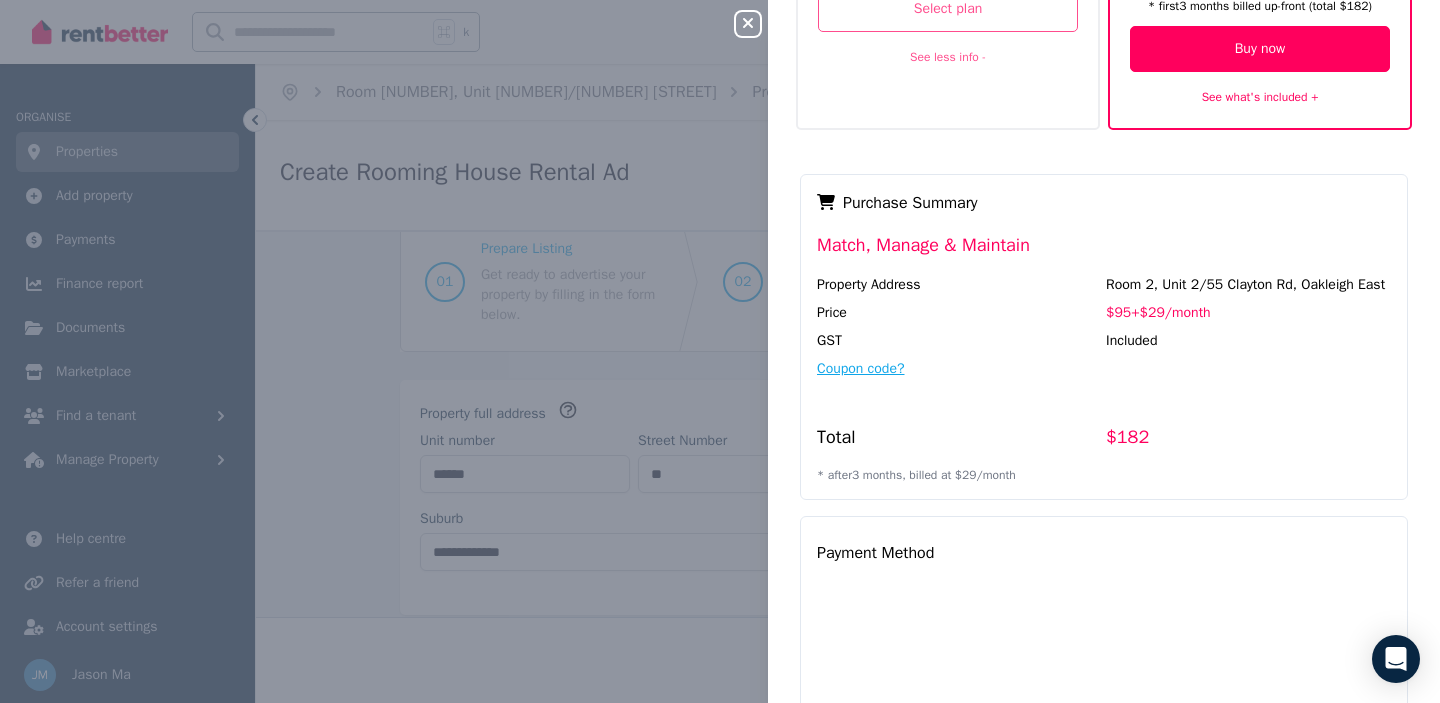 click on "Coupon code?" at bounding box center [861, 369] 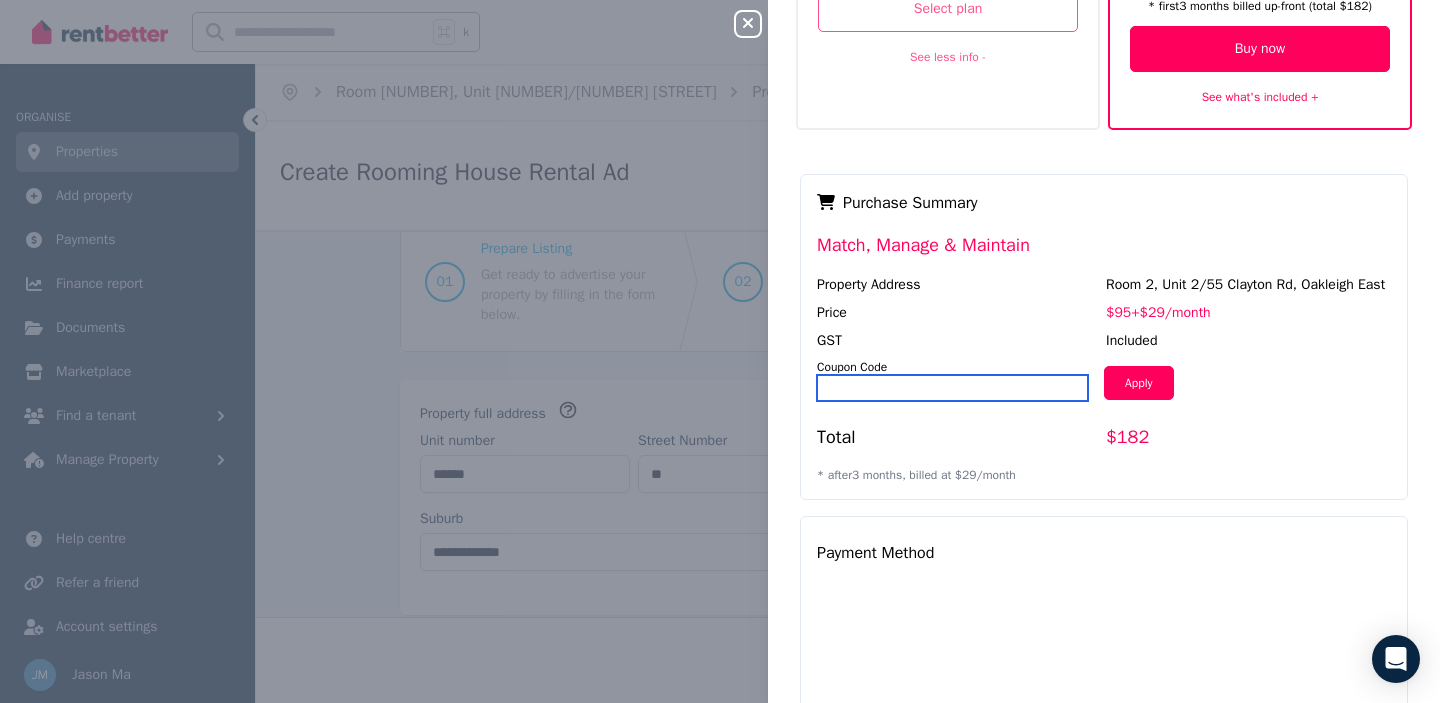 click at bounding box center (952, 388) 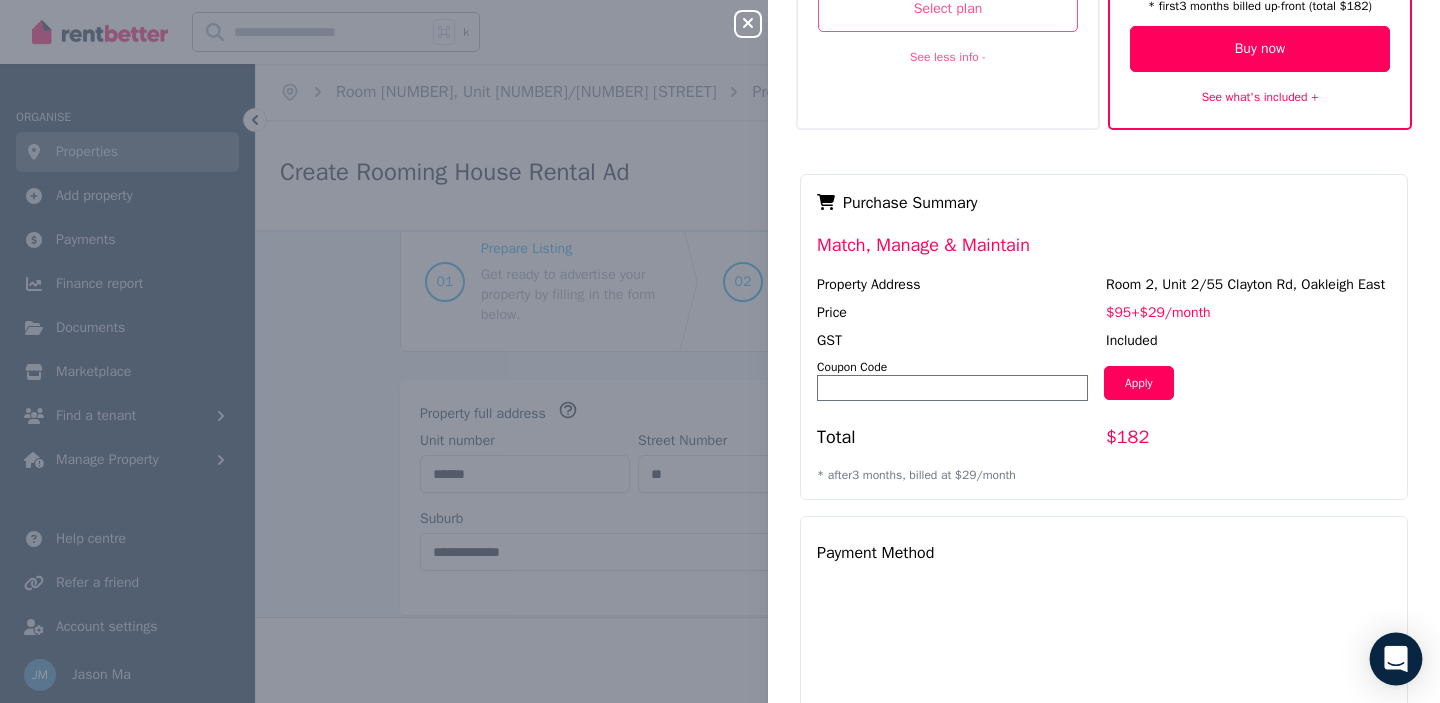 click 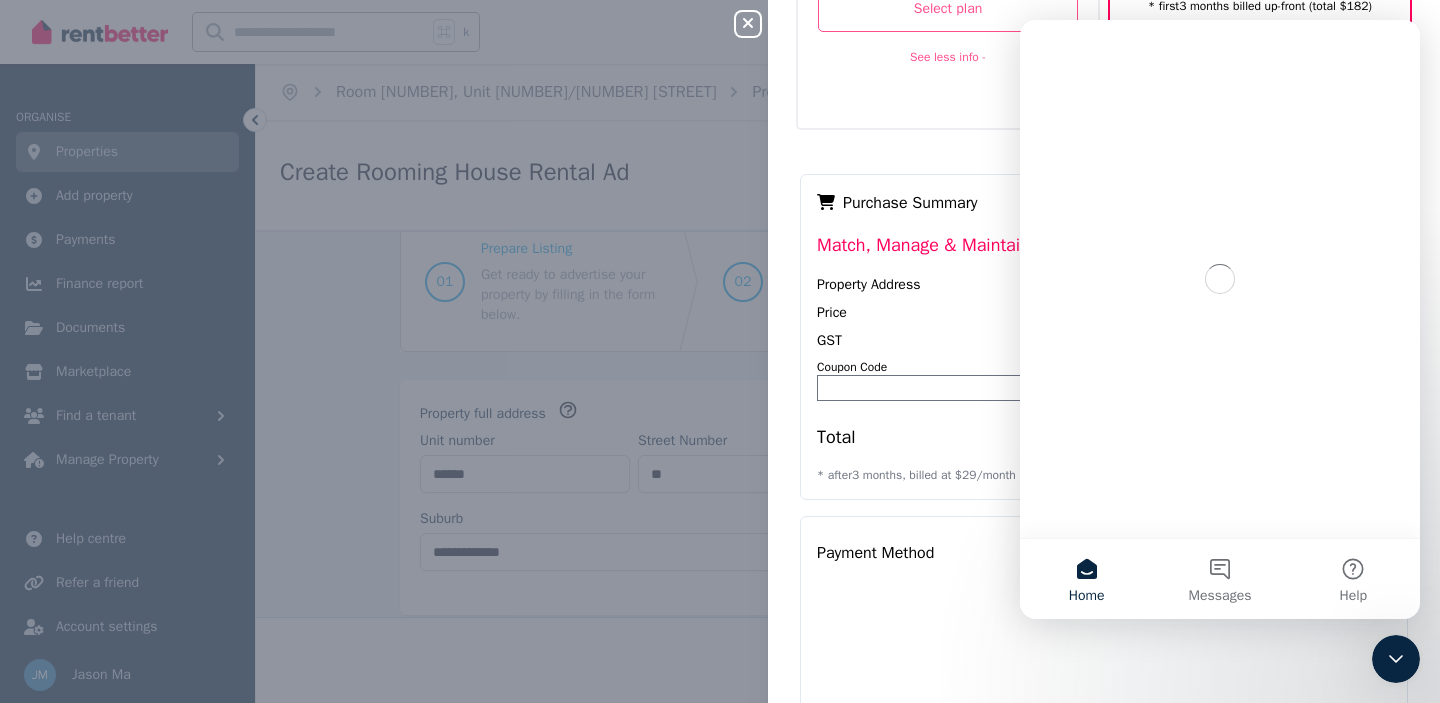 scroll, scrollTop: 0, scrollLeft: 0, axis: both 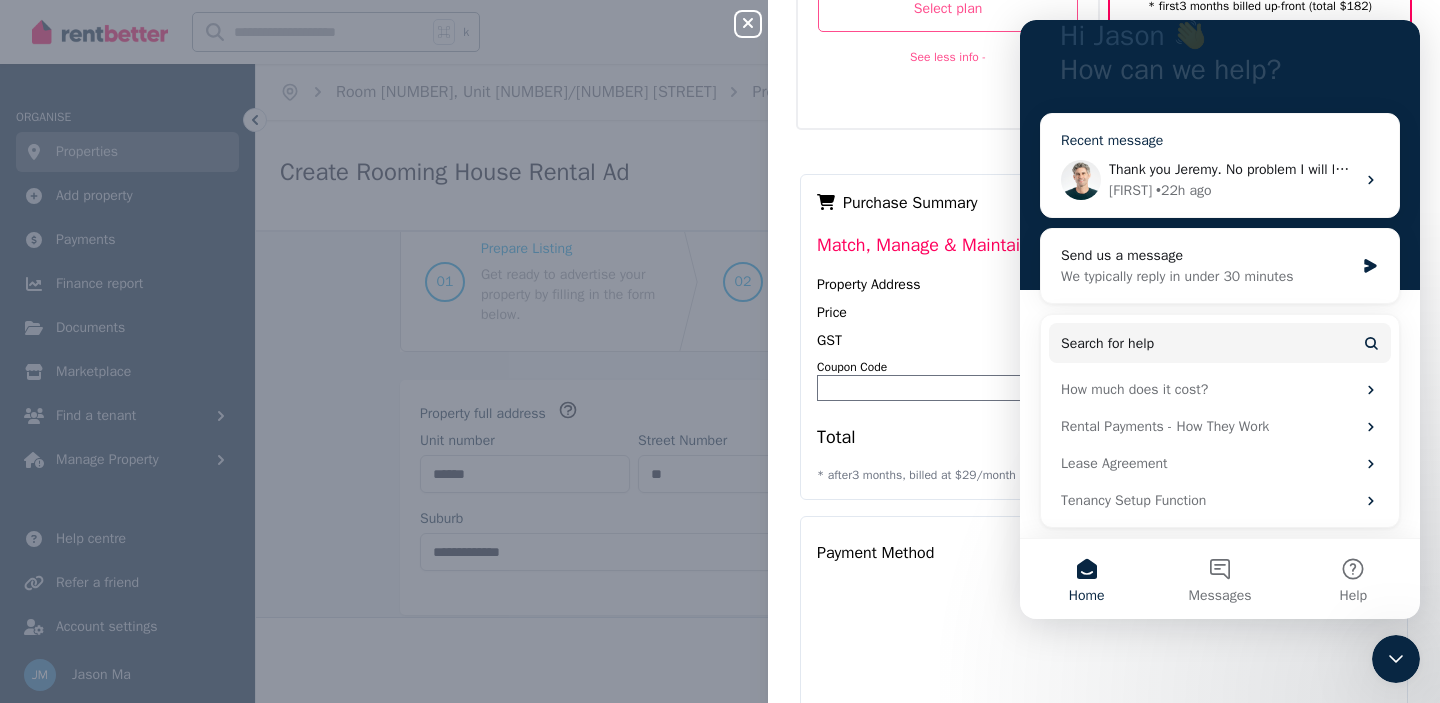 click on "Thank you Jeremy. No problem I will let you know. Thanks for your help!  Kind Regards,   Jason Ma  | Founder | Safenest Accommodation Support  | 📧 admin@safenest.com.au | 📞 0404 563 298  | 🌐 View Available Rooms Jeremy •  22h ago" at bounding box center [1220, 180] 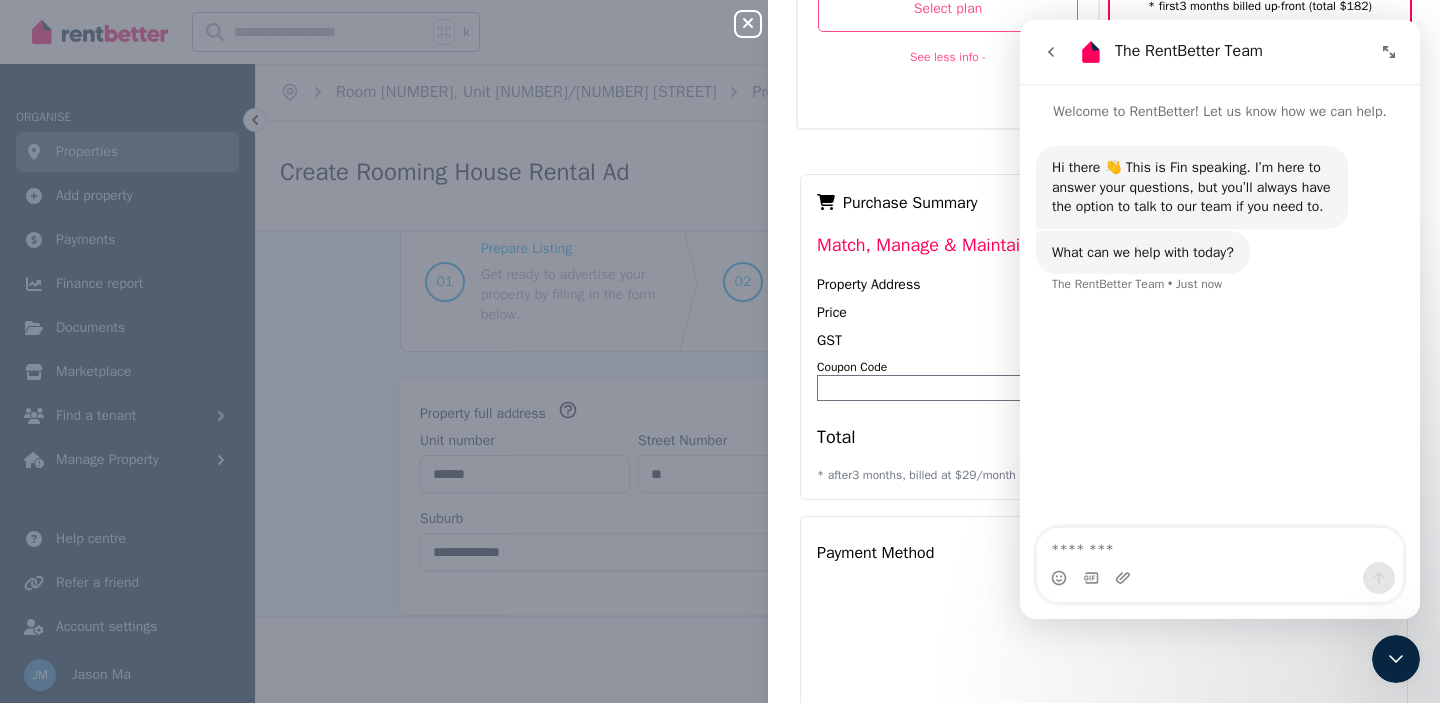 drag, startPoint x: 1043, startPoint y: 50, endPoint x: 1052, endPoint y: 100, distance: 50.803543 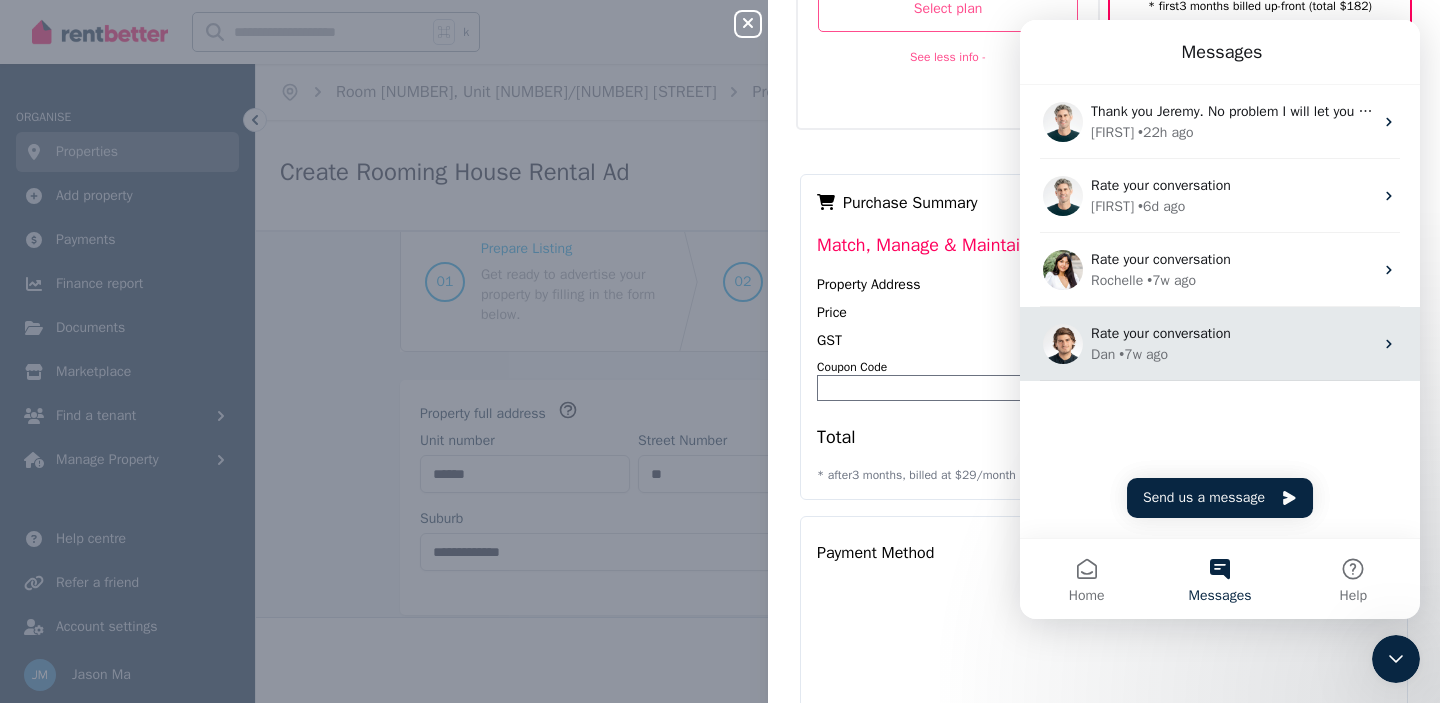 click on "•  7w ago" at bounding box center (1143, 354) 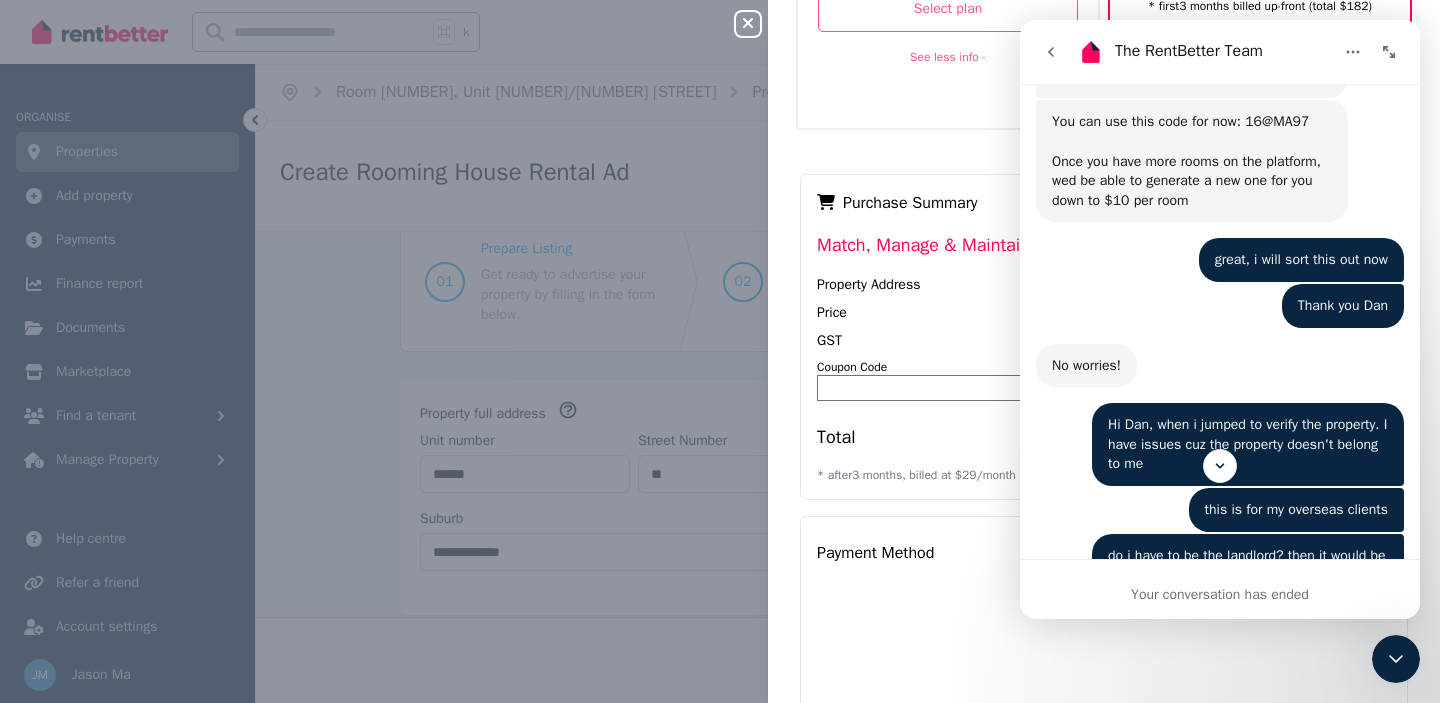 scroll, scrollTop: 3702, scrollLeft: 0, axis: vertical 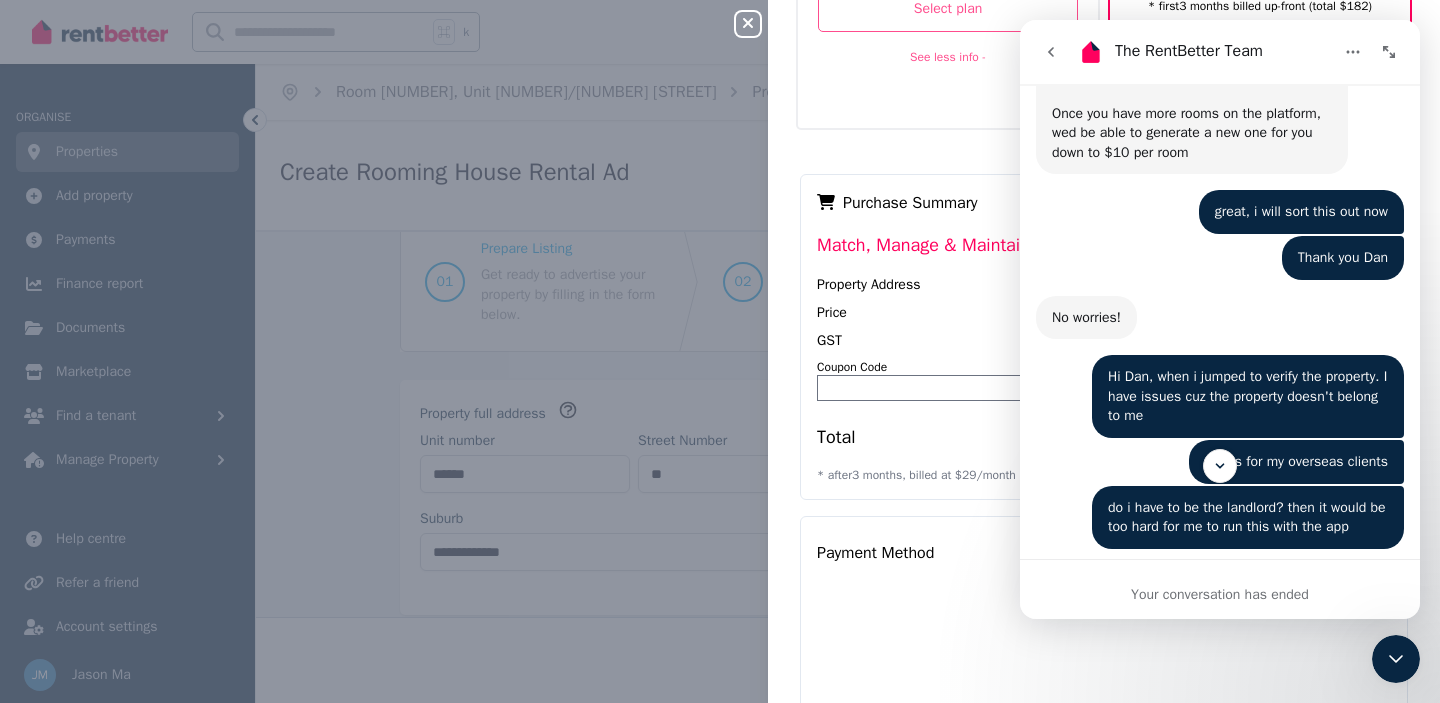 drag, startPoint x: 1257, startPoint y: 174, endPoint x: 1328, endPoint y: 174, distance: 71 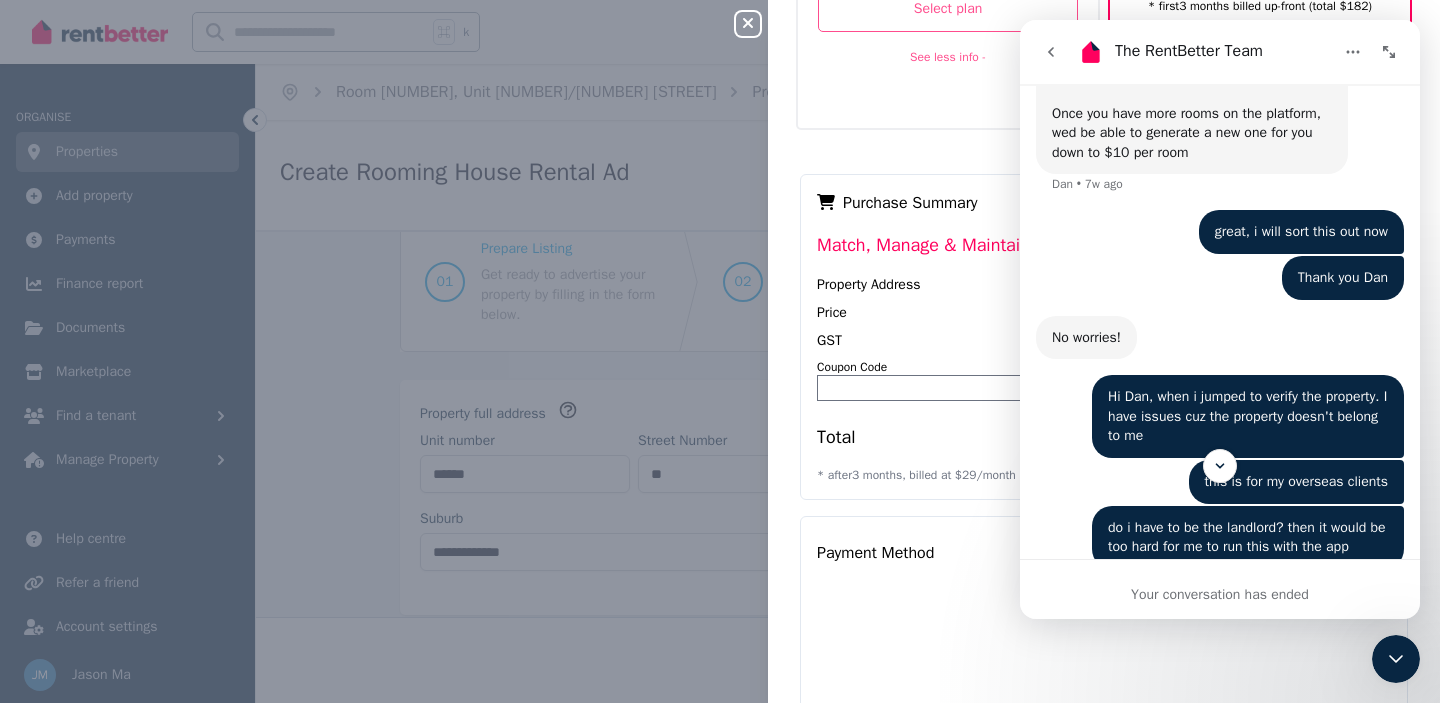 drag, startPoint x: 1252, startPoint y: 168, endPoint x: 1345, endPoint y: 169, distance: 93.00538 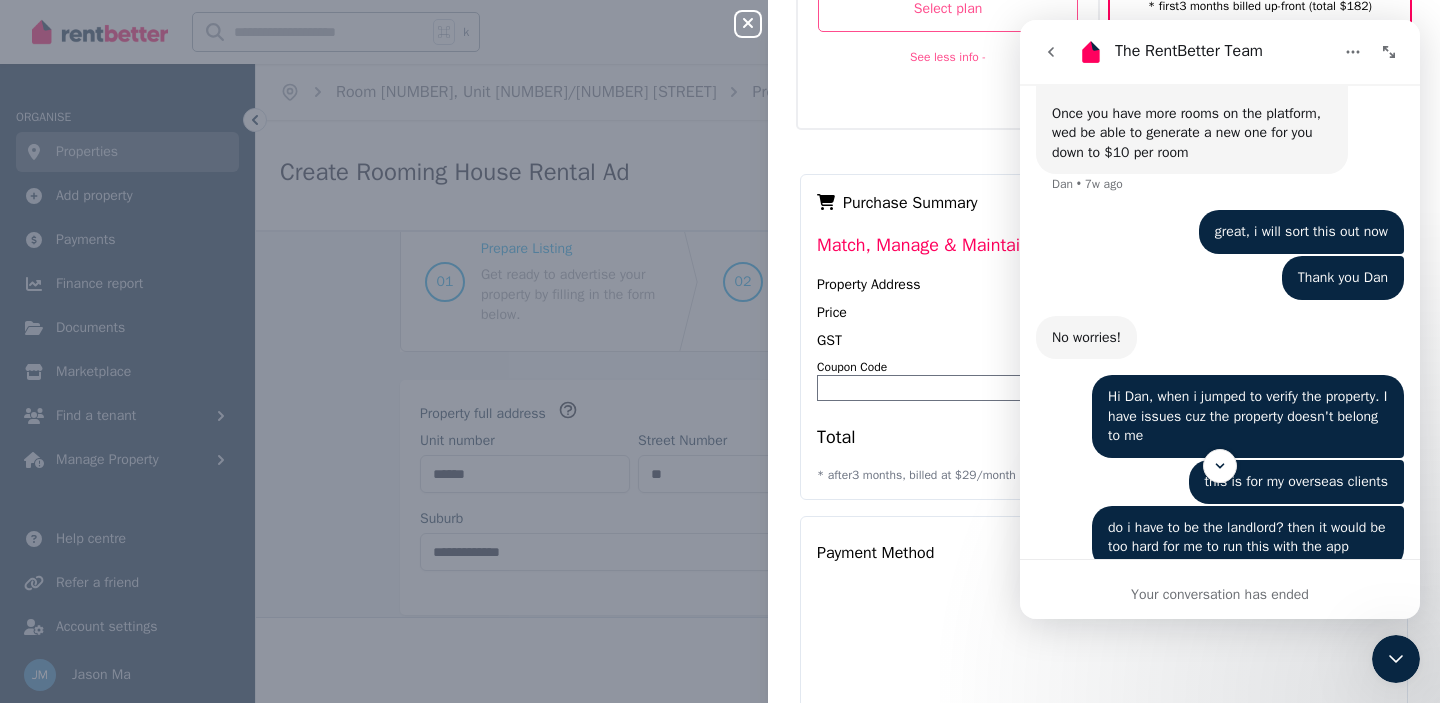 click on "You can use this code for now: 16@MA97 Once you have more rooms on the platform, wed be able to generate a new one for you down to $10 per room Dan    •   7w ago" at bounding box center (1192, 113) 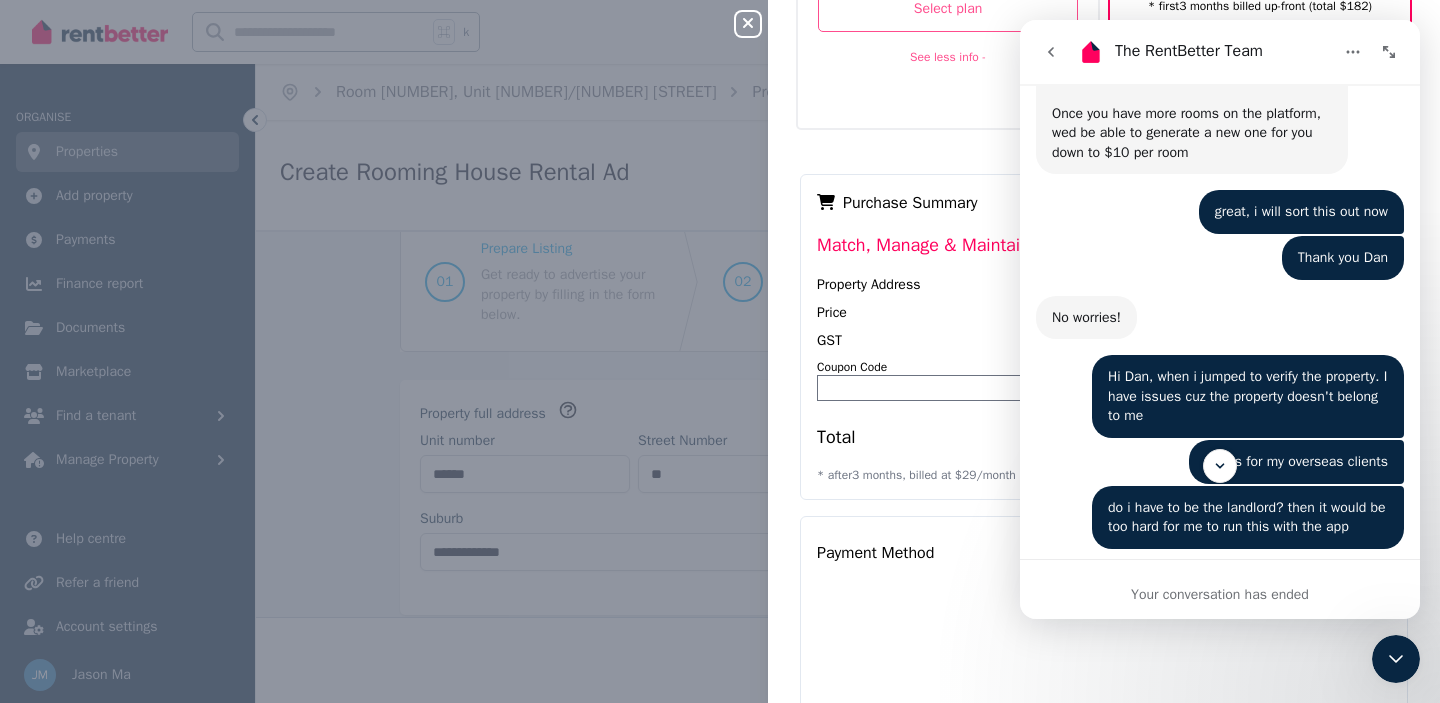 copy on "16@MA97" 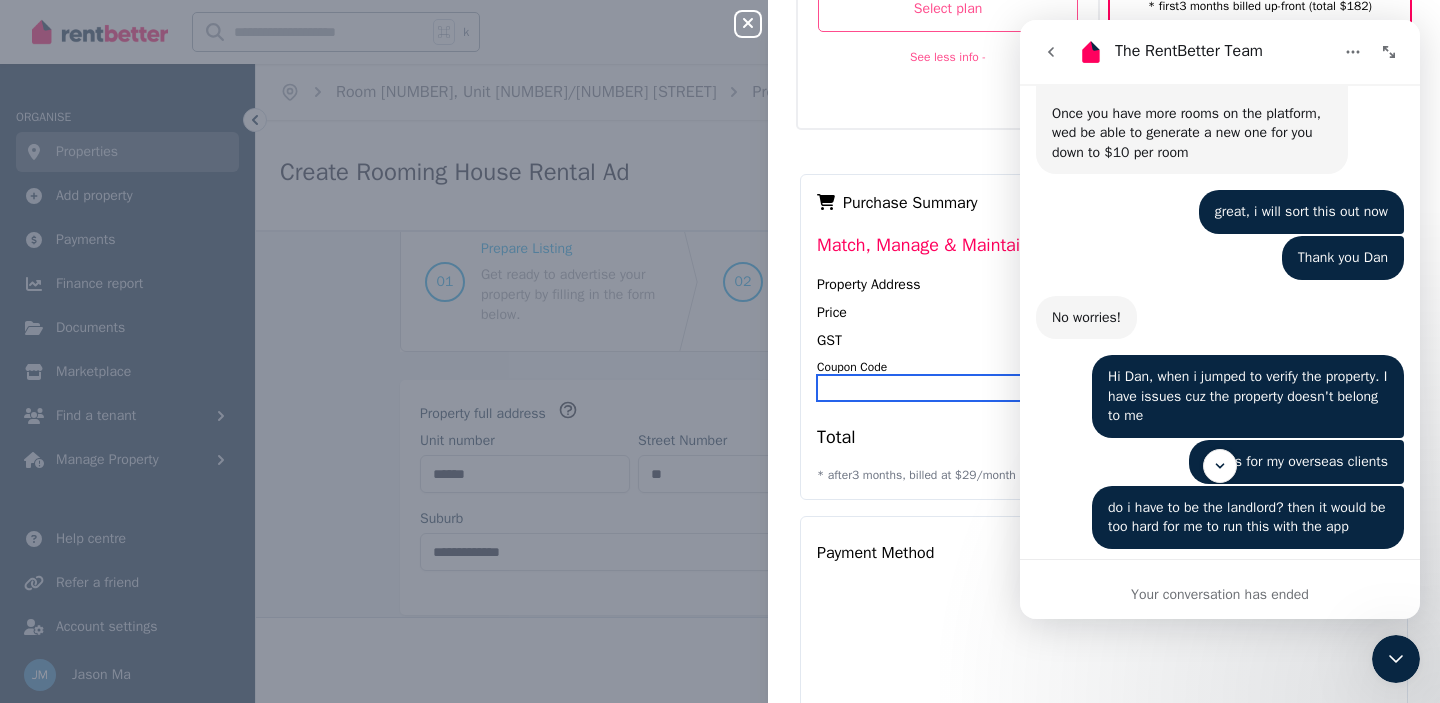 click at bounding box center (952, 388) 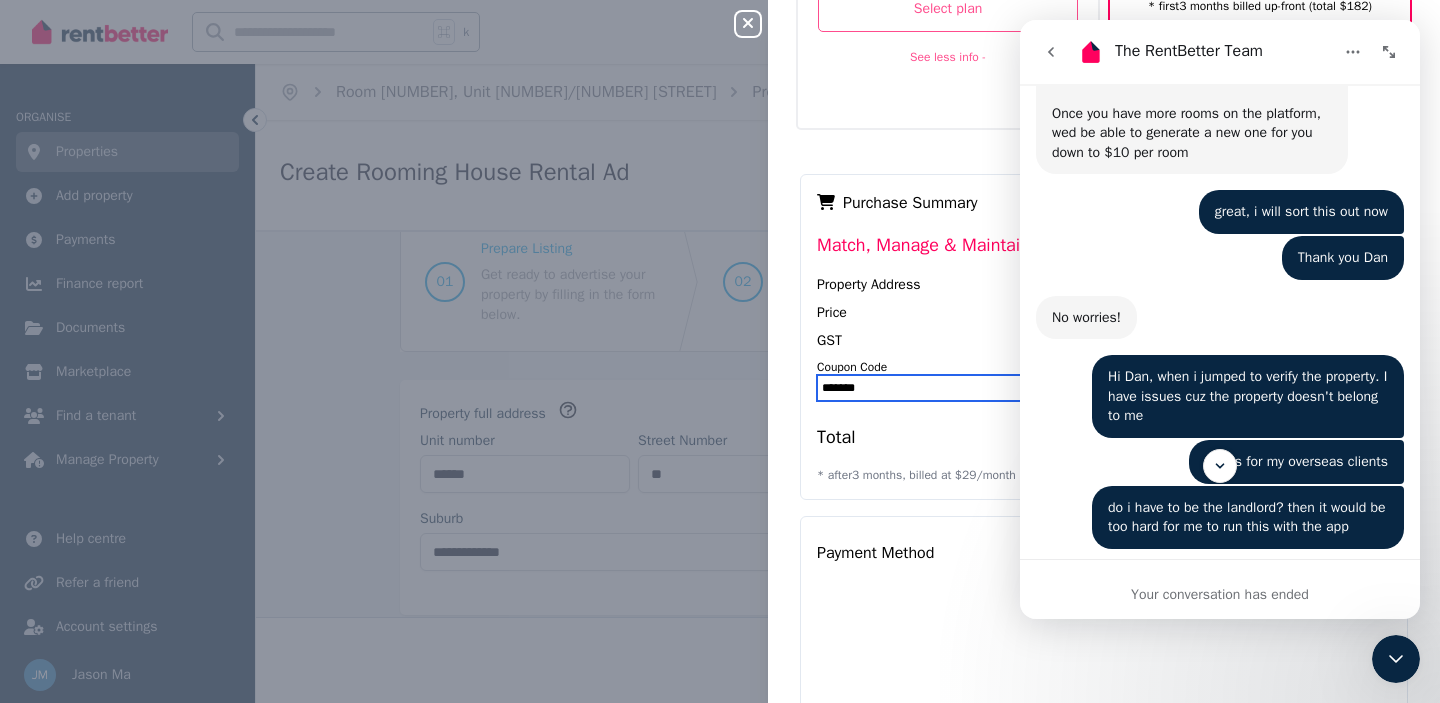 type on "*******" 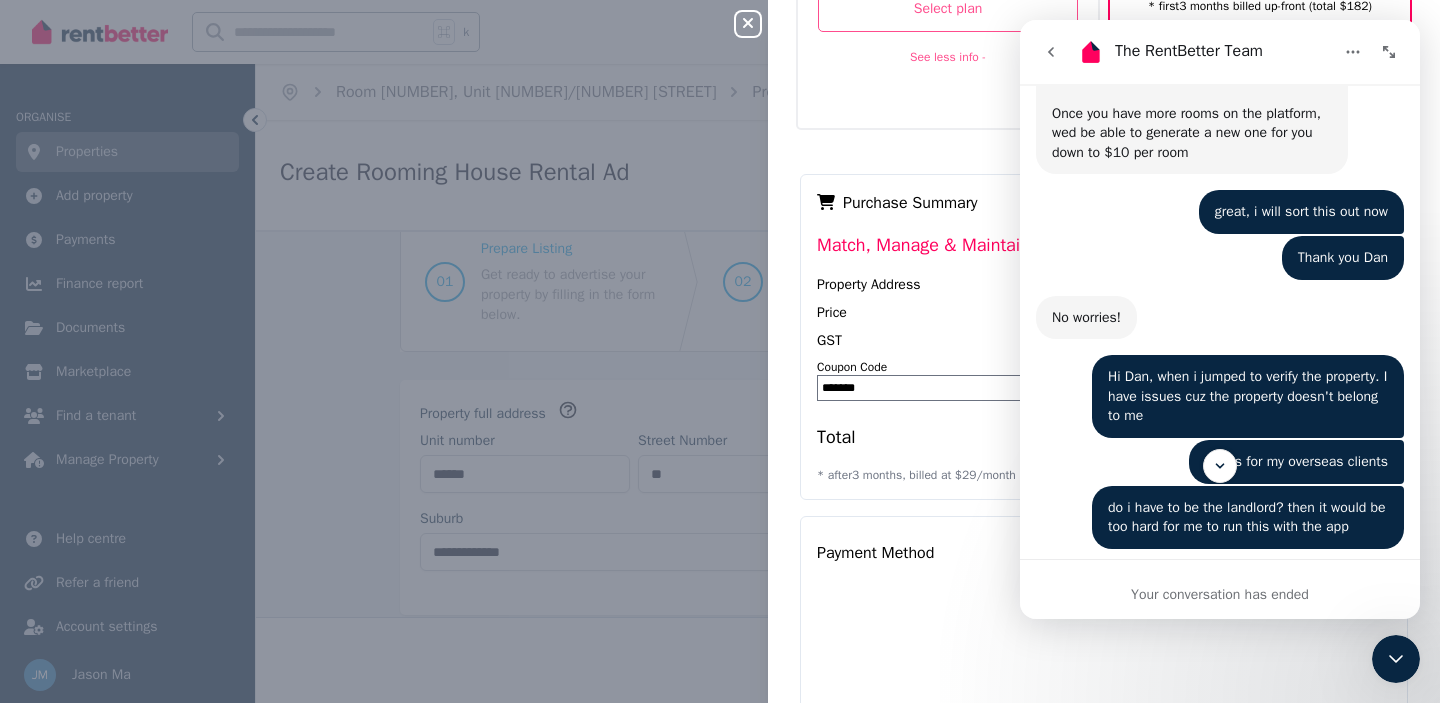 click on "Total" at bounding box center (959, 441) 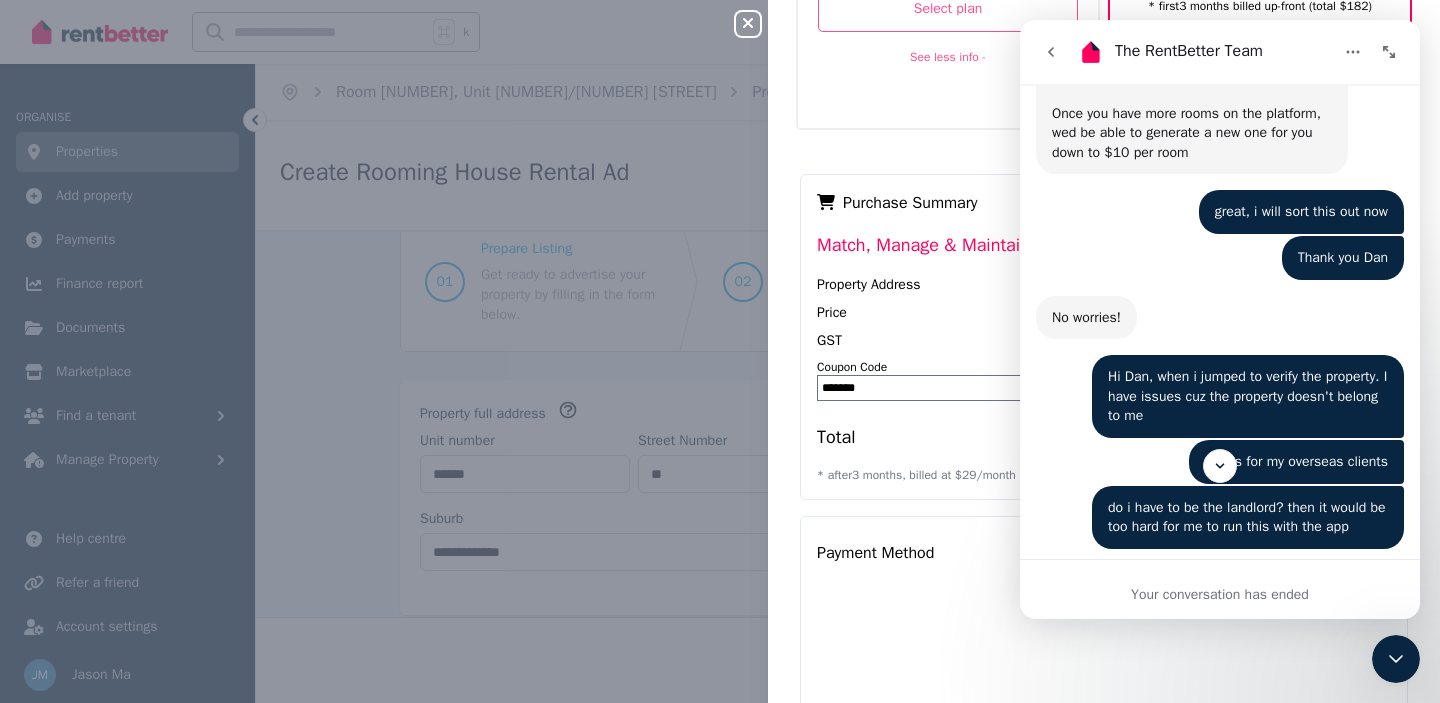 click at bounding box center [1396, 659] 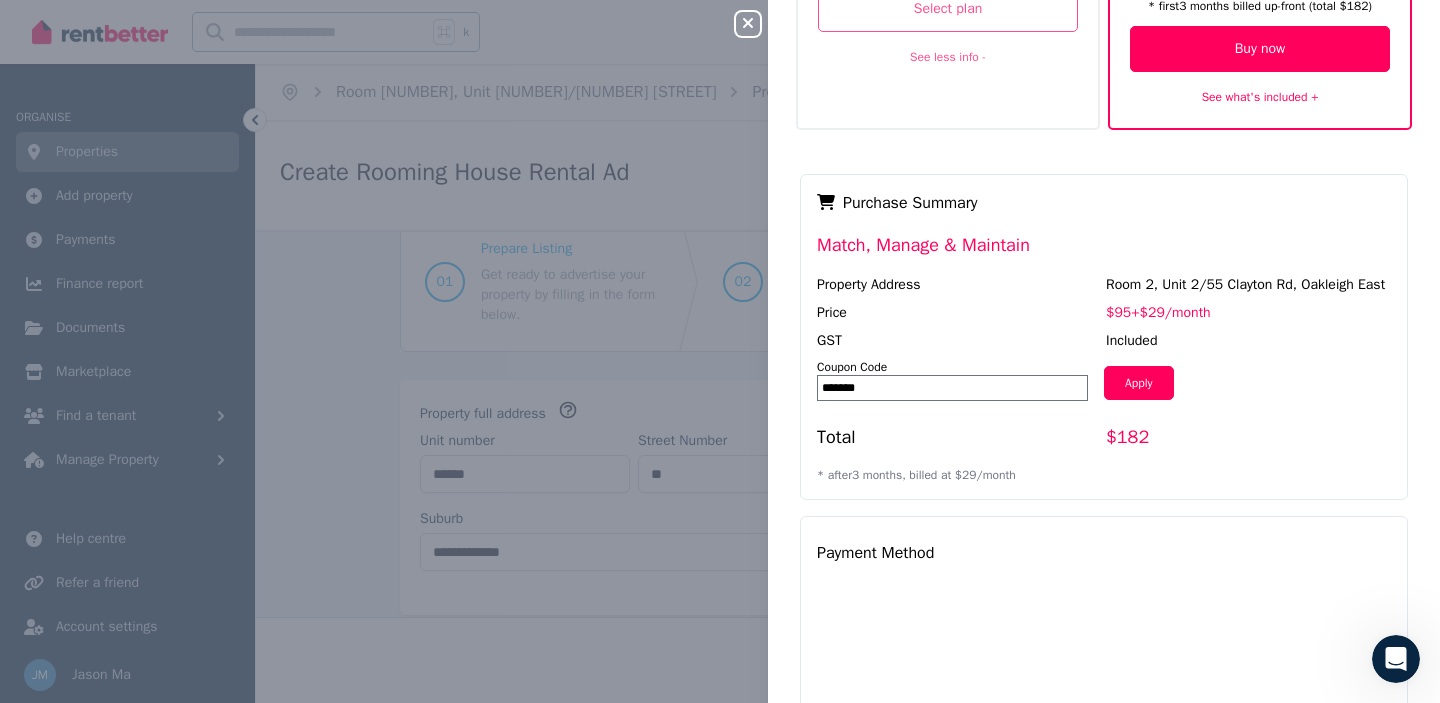 scroll, scrollTop: 0, scrollLeft: 0, axis: both 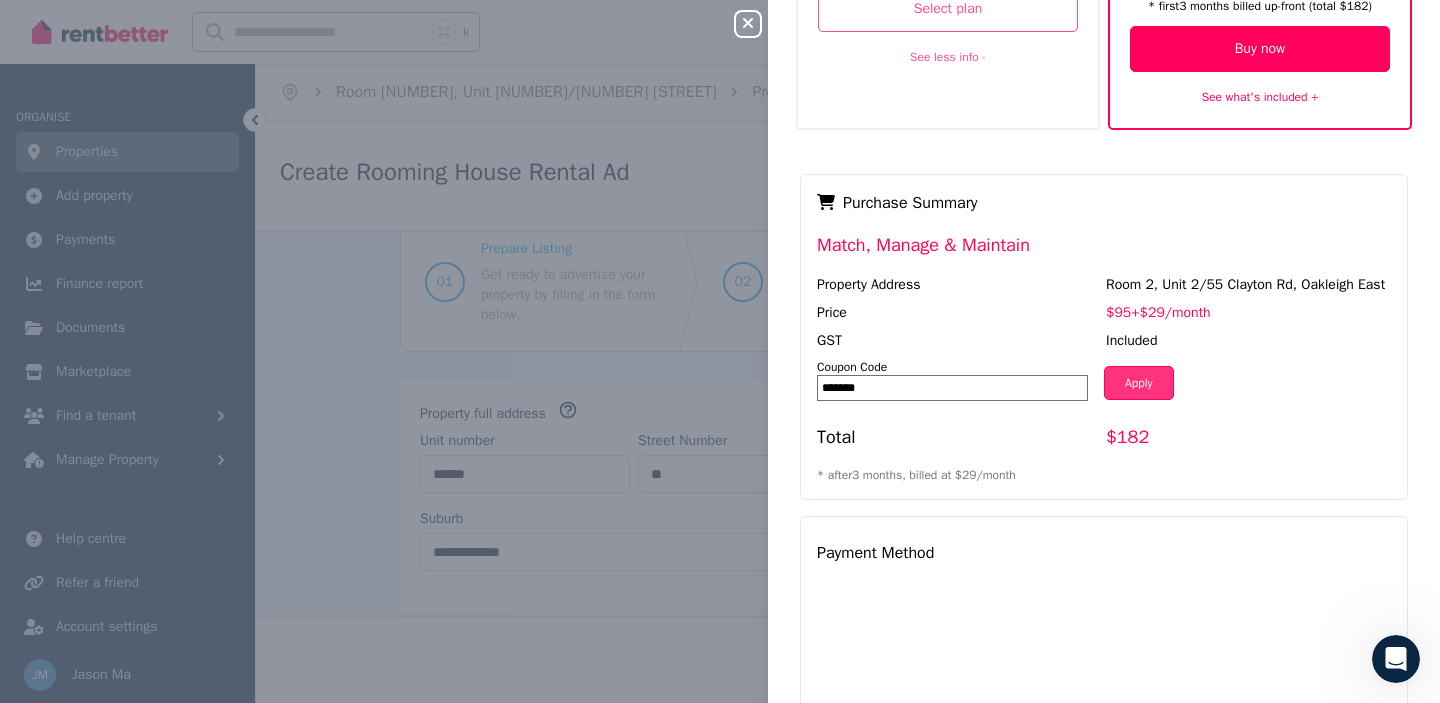 click on "Apply" at bounding box center [1139, 383] 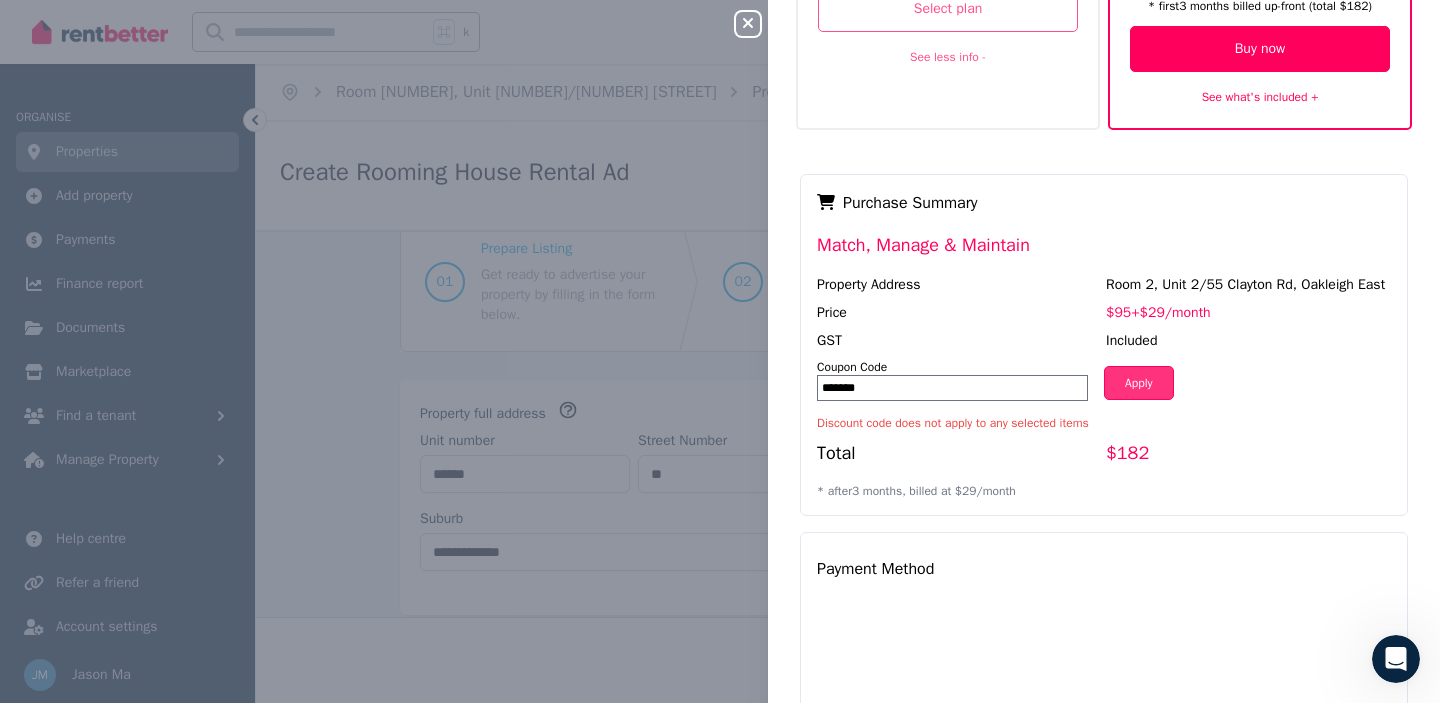 click on "Apply" at bounding box center [1139, 383] 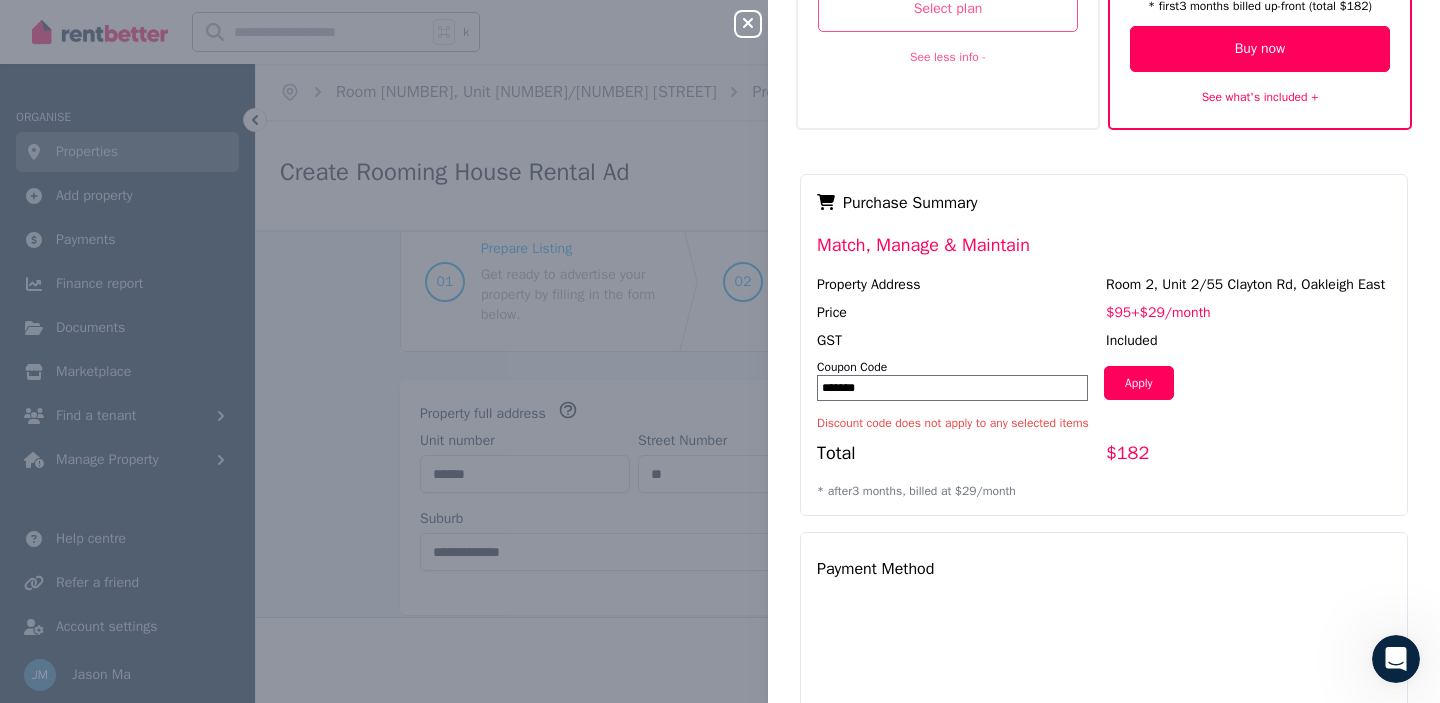 click 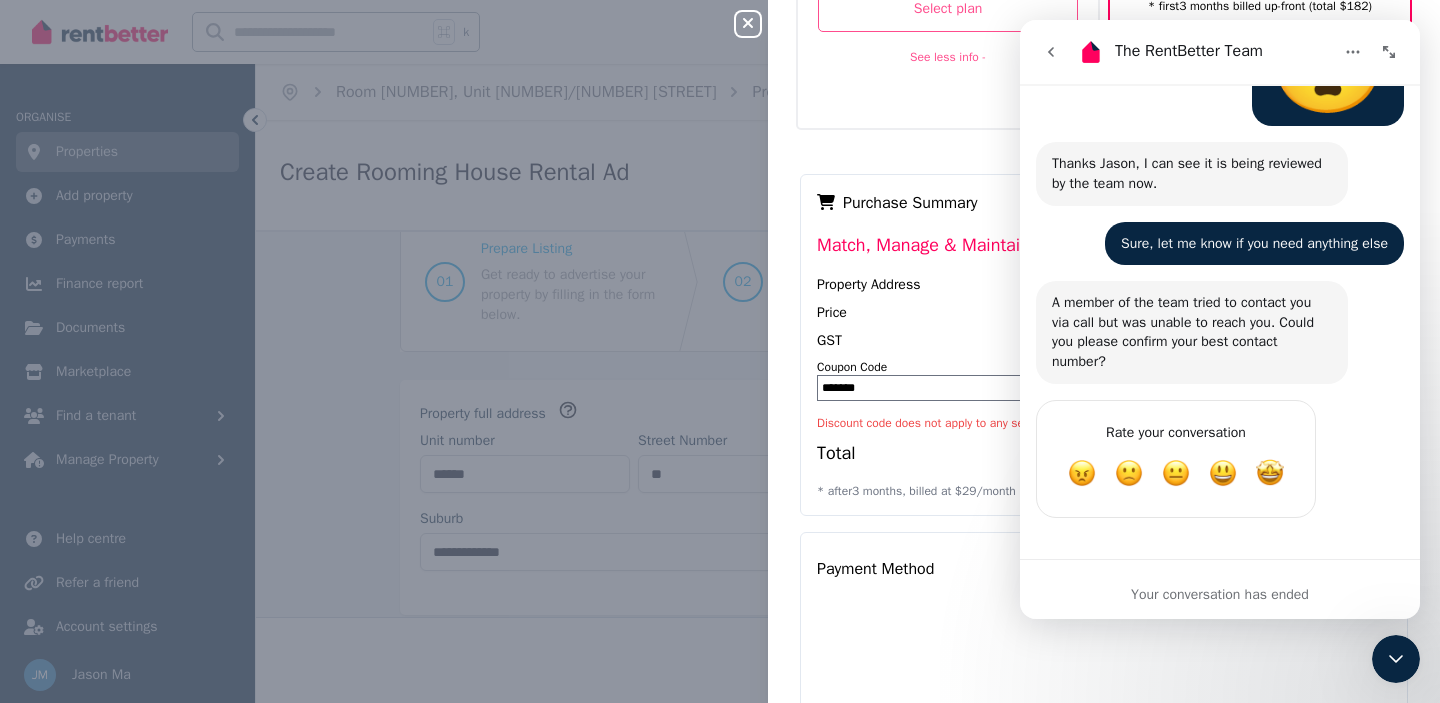 scroll, scrollTop: 5258, scrollLeft: 0, axis: vertical 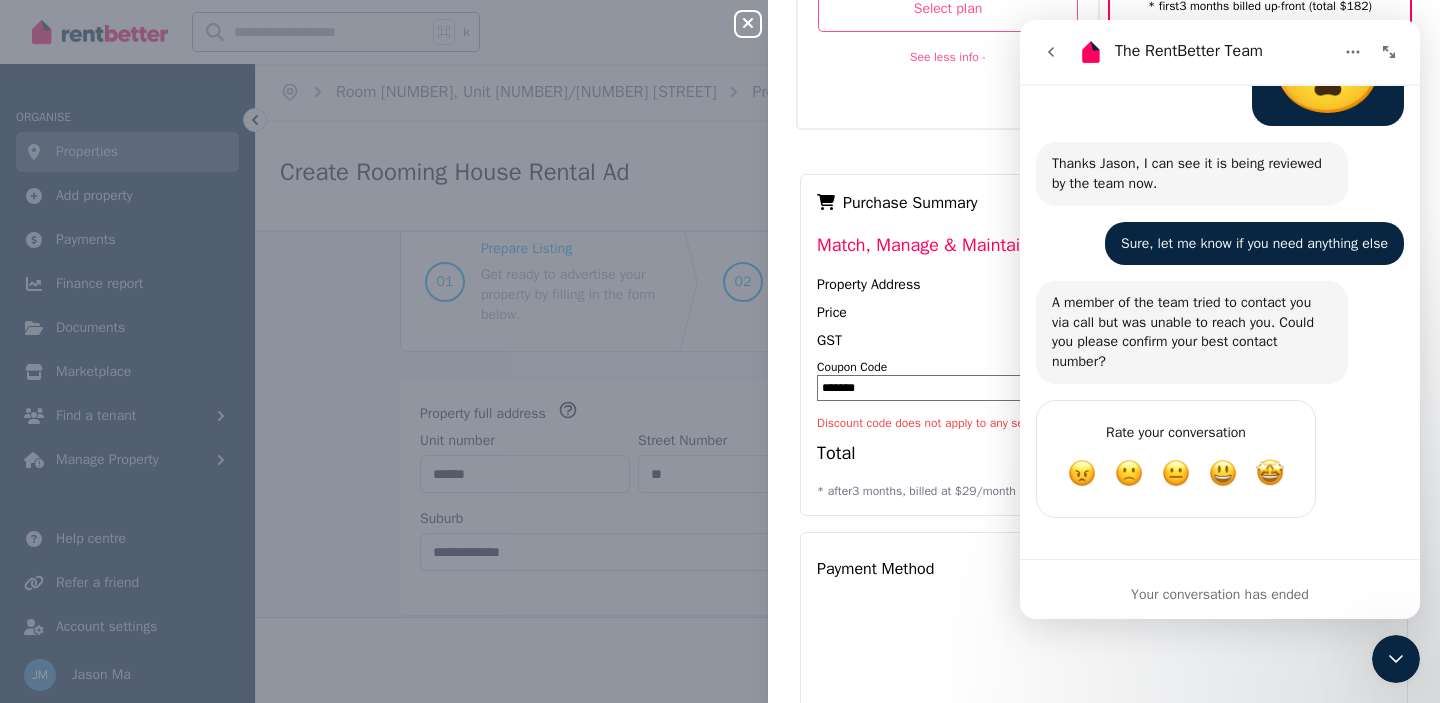 click at bounding box center [1051, 52] 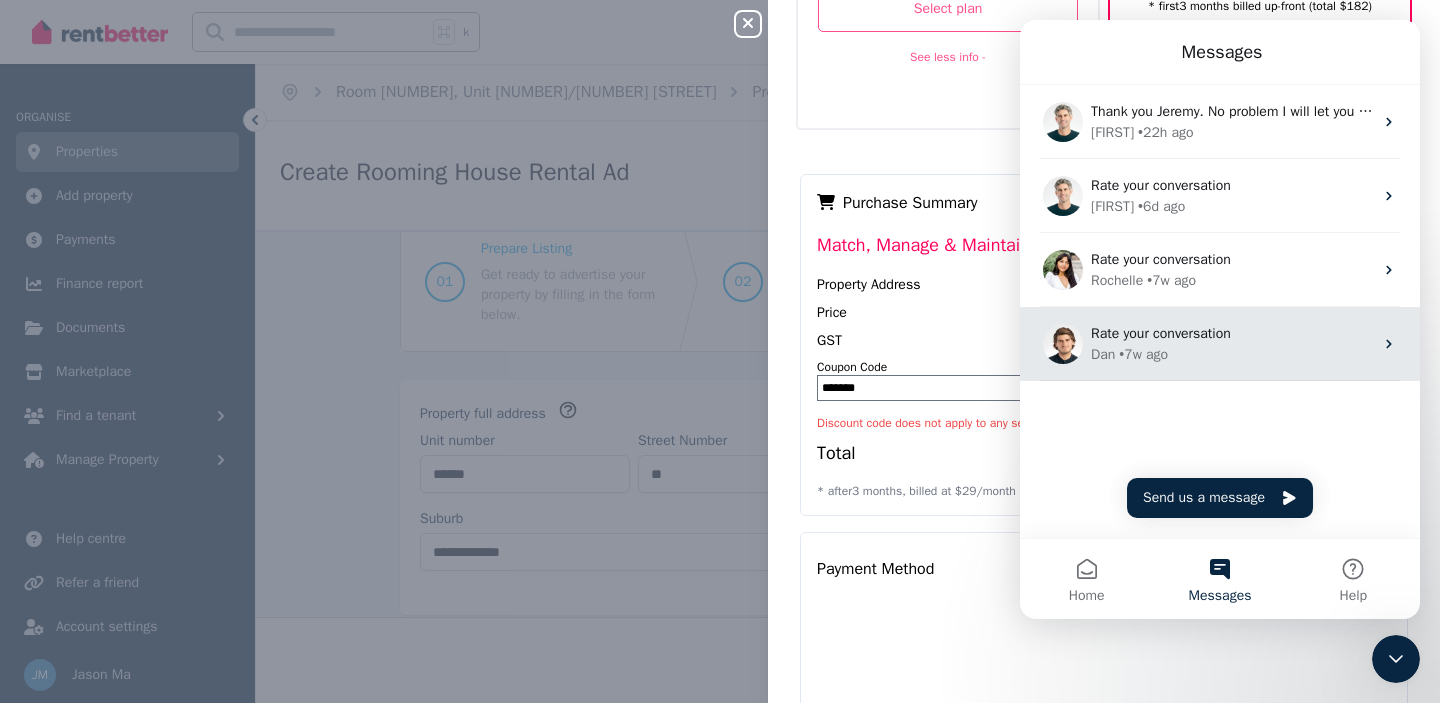 scroll, scrollTop: 0, scrollLeft: 0, axis: both 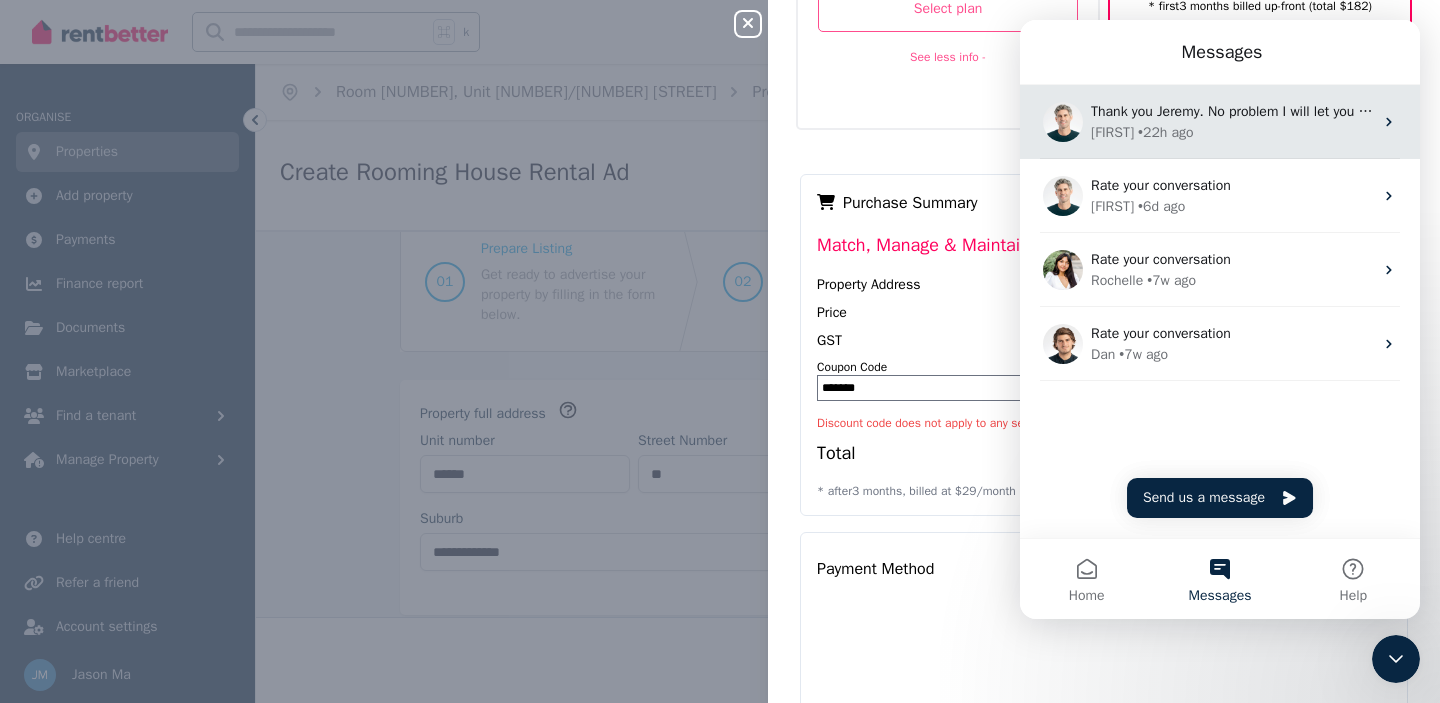 click on "•  22h ago" at bounding box center [1166, 132] 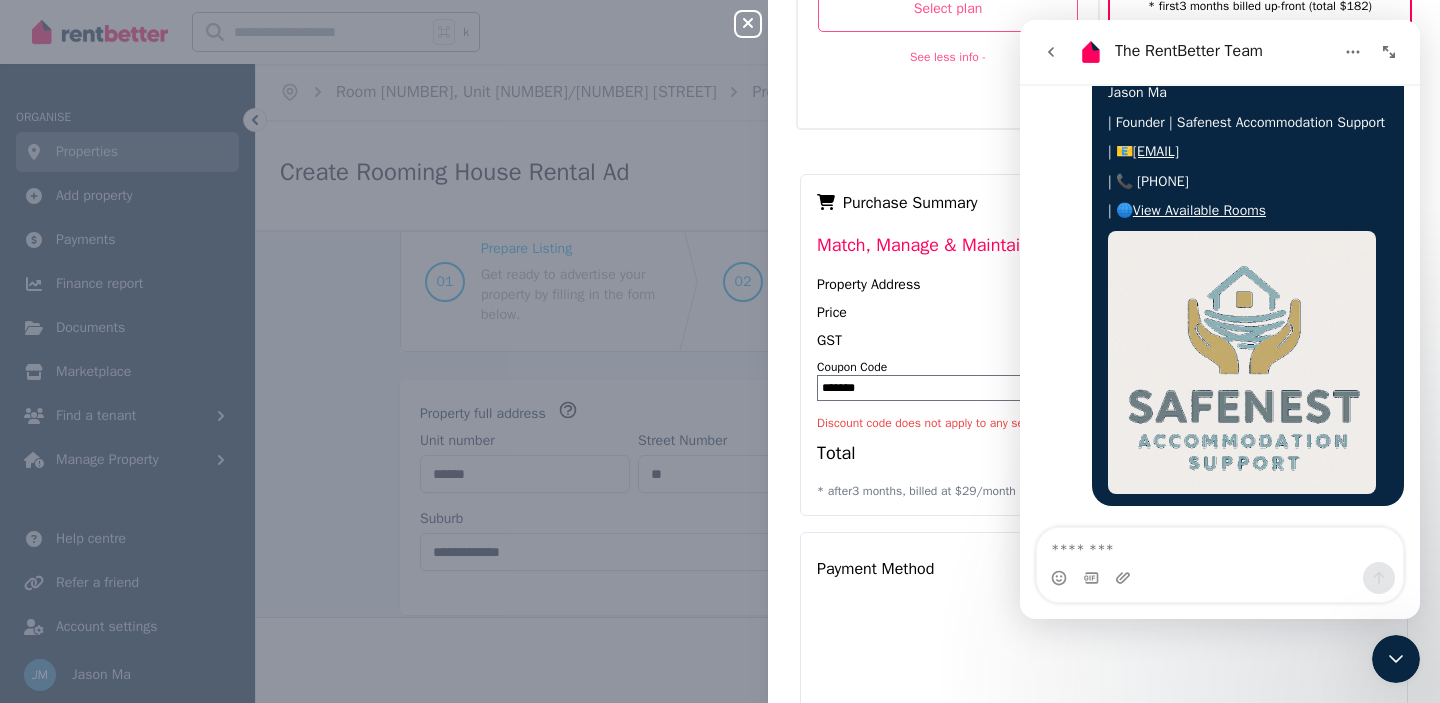 scroll, scrollTop: 4369, scrollLeft: 0, axis: vertical 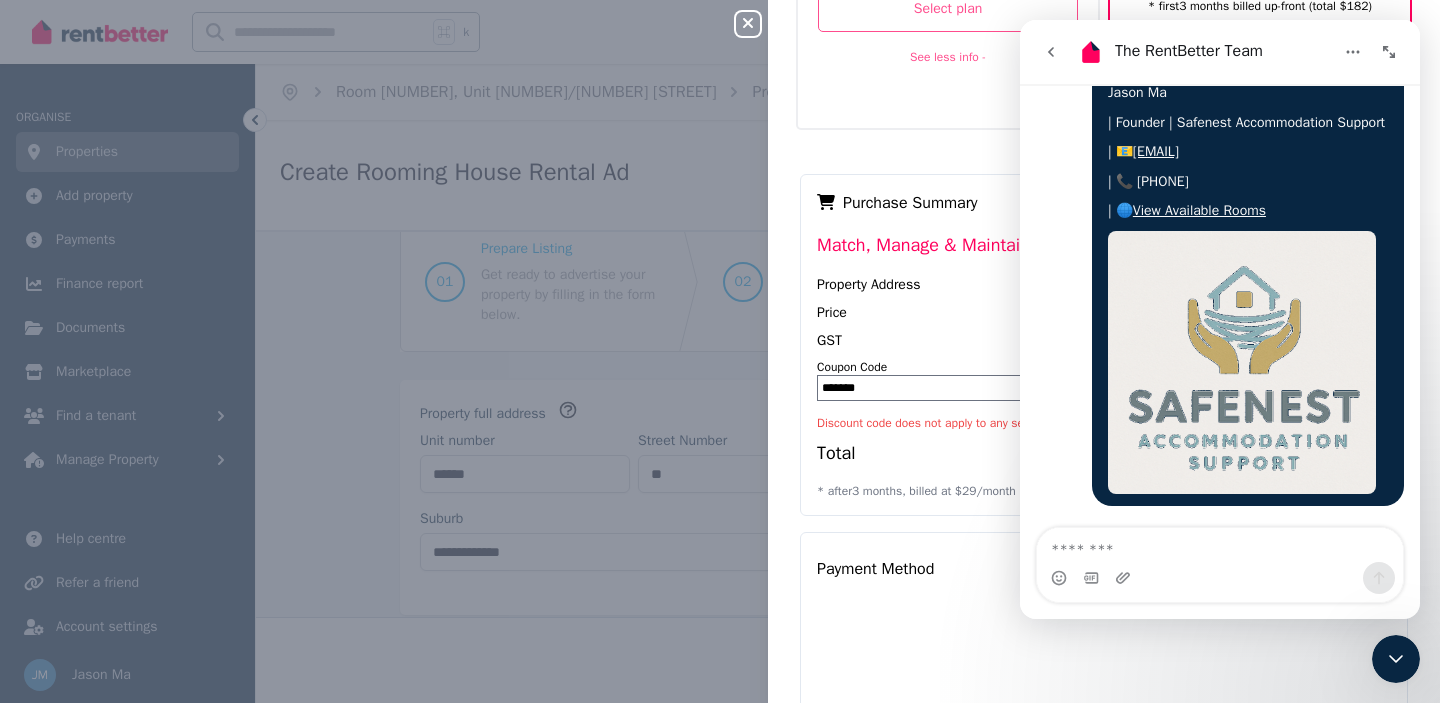 click at bounding box center (1220, 545) 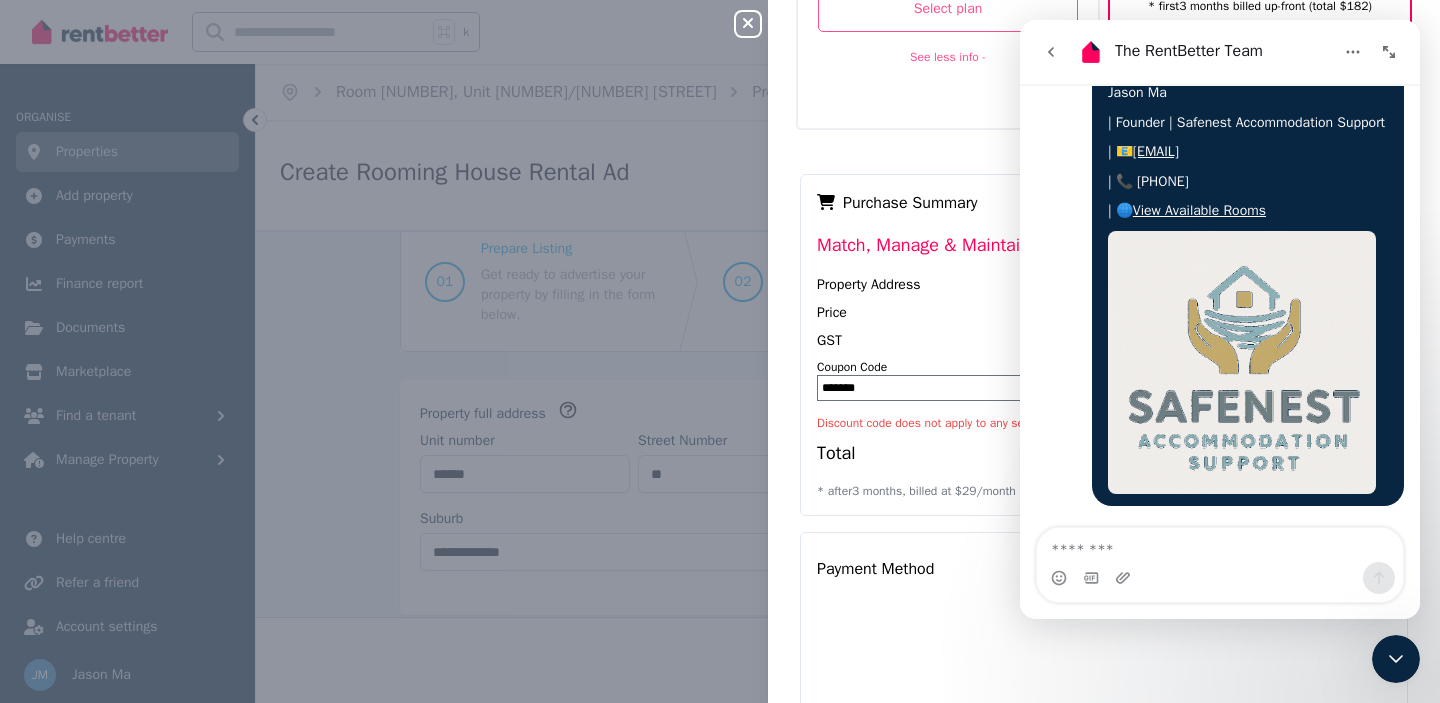 scroll, scrollTop: 4369, scrollLeft: 0, axis: vertical 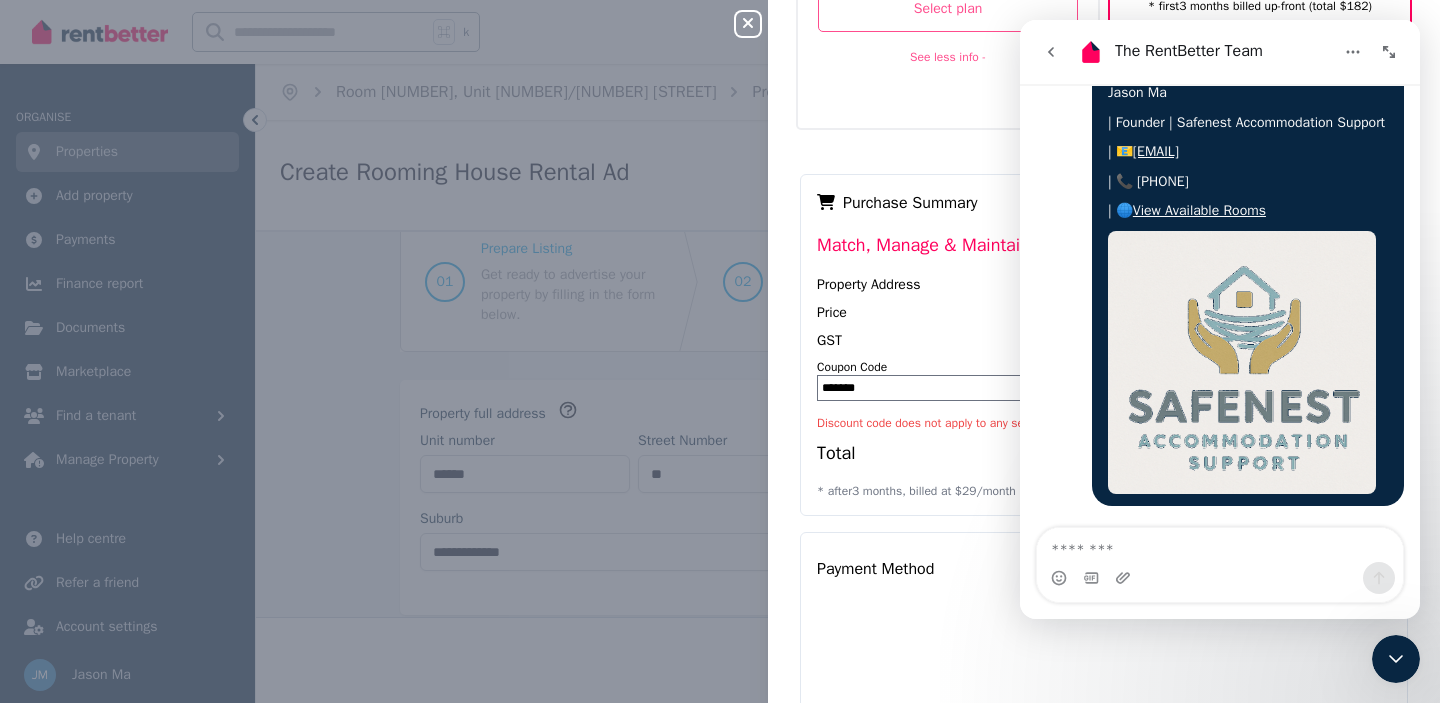 click at bounding box center (1220, 578) 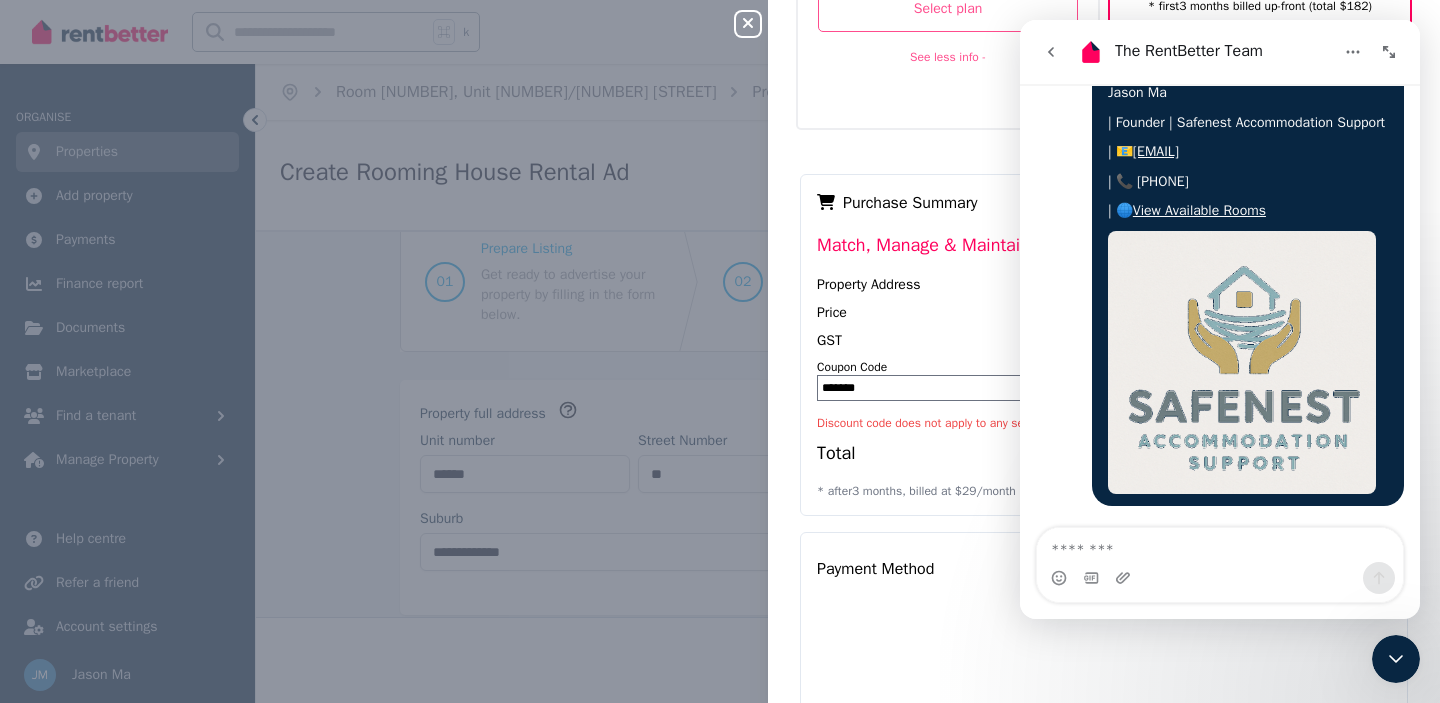 click at bounding box center (1051, 52) 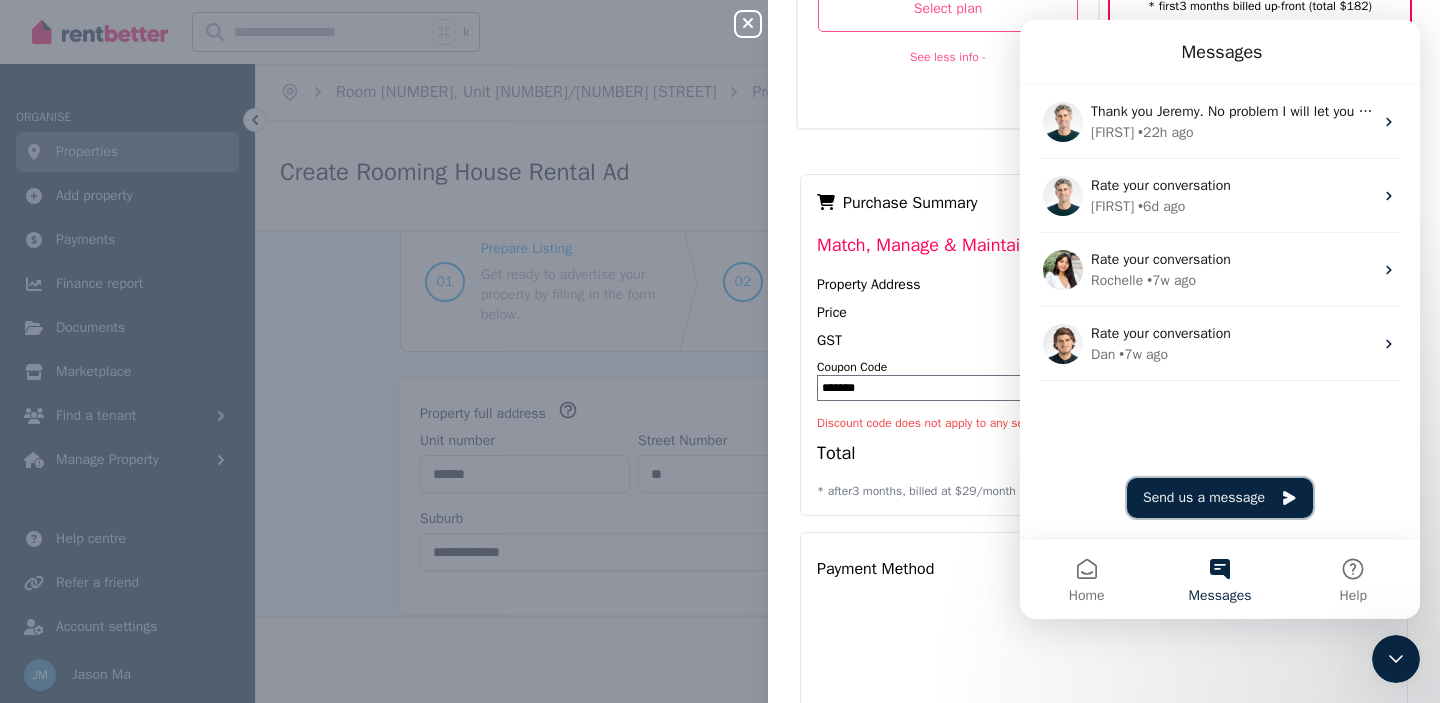 click on "Send us a message" at bounding box center (1220, 498) 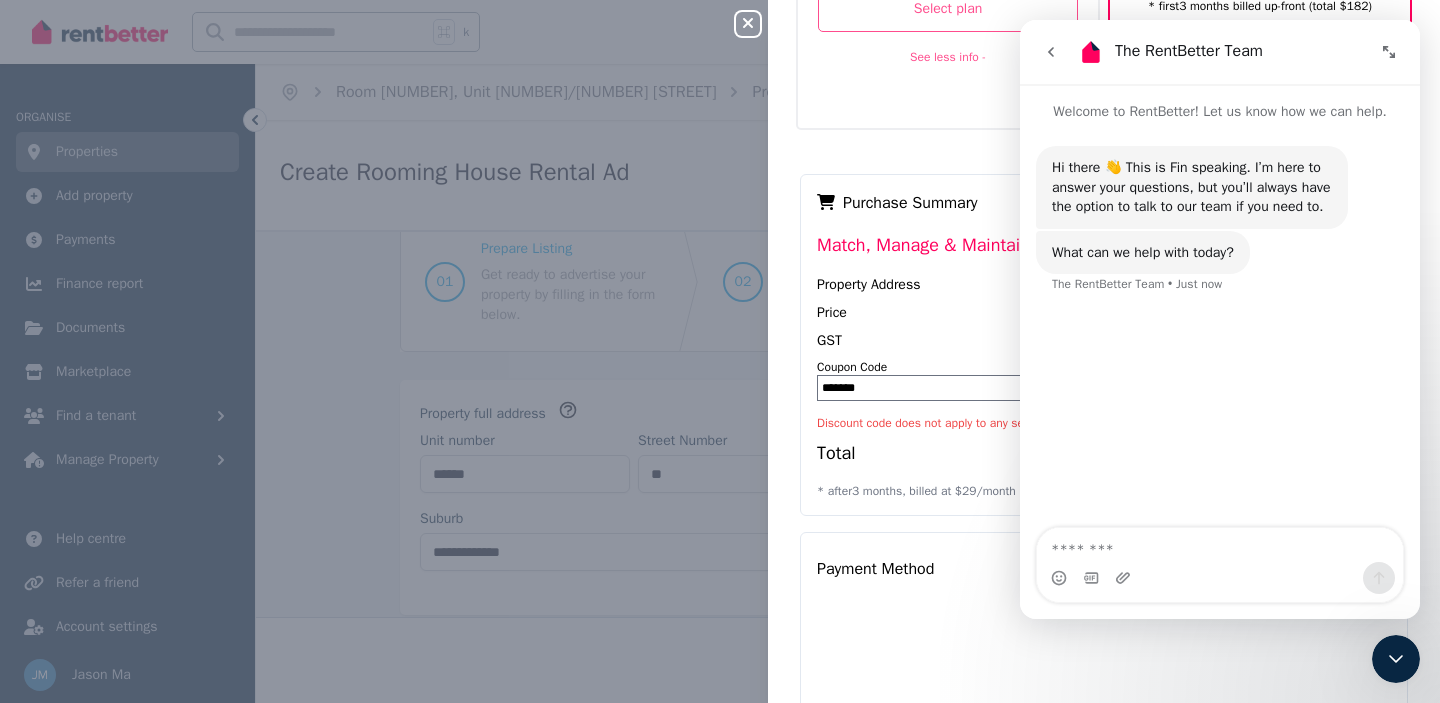 click at bounding box center [1220, 545] 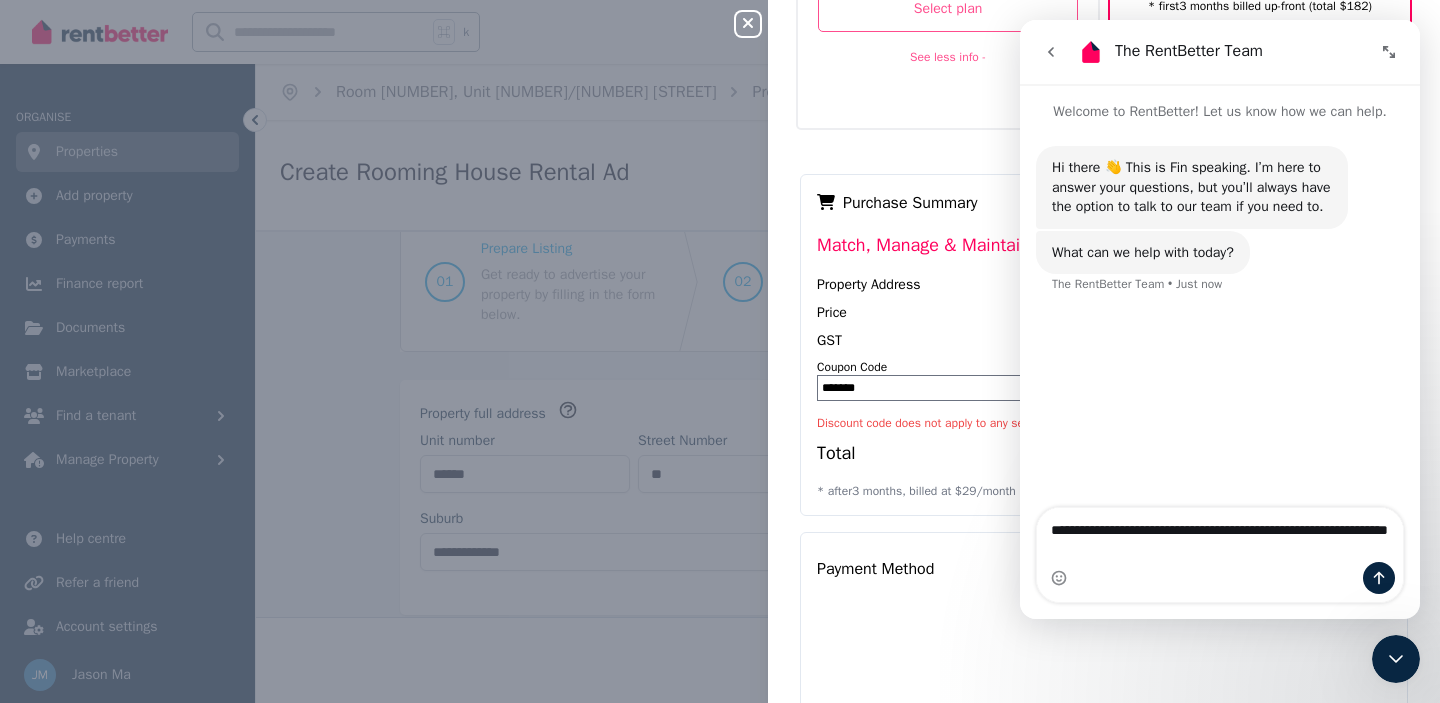 type on "**********" 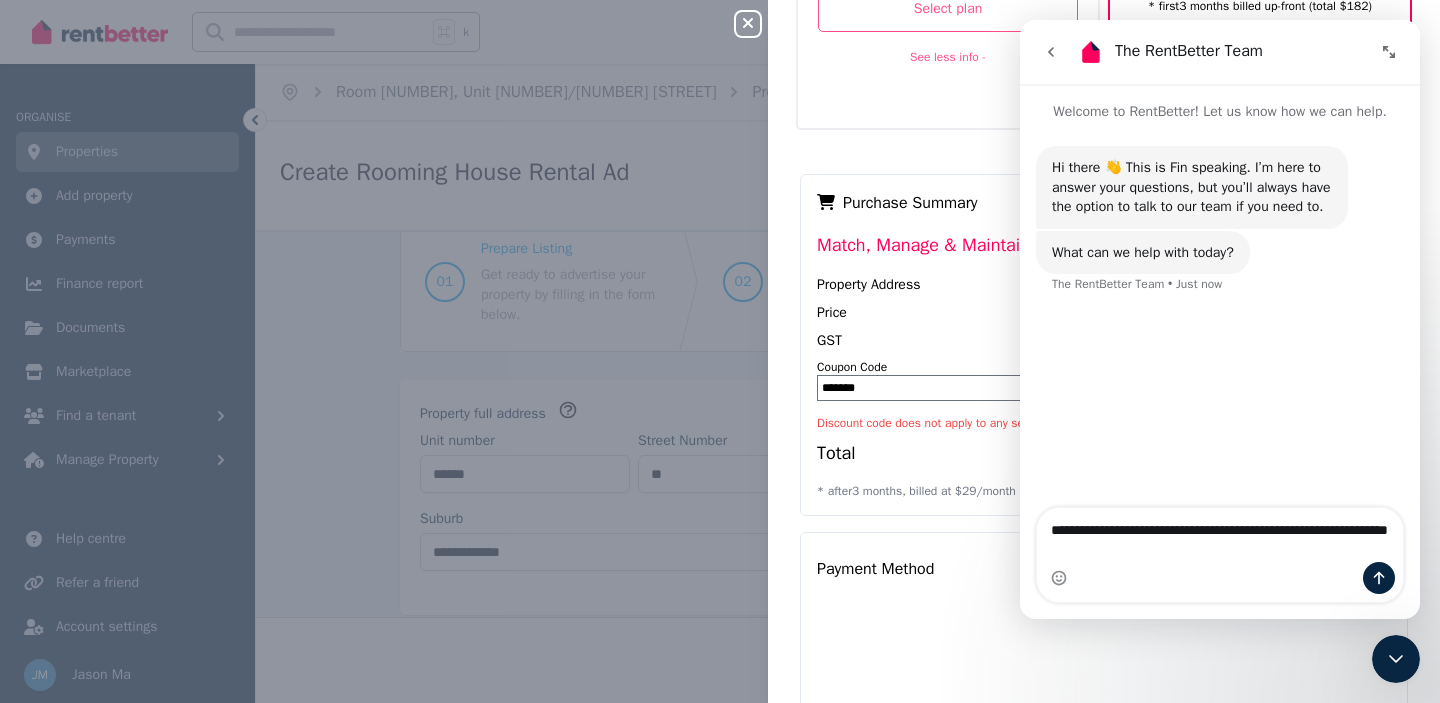 click 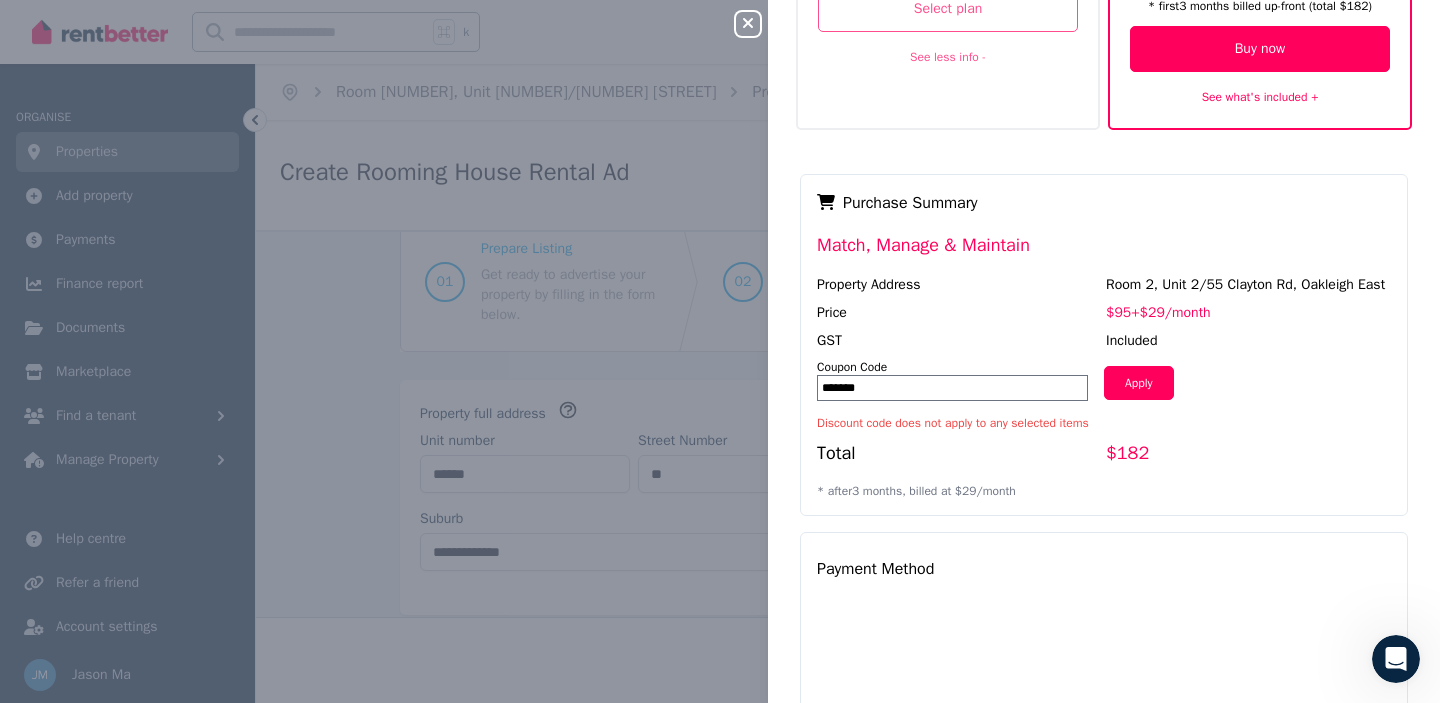 click 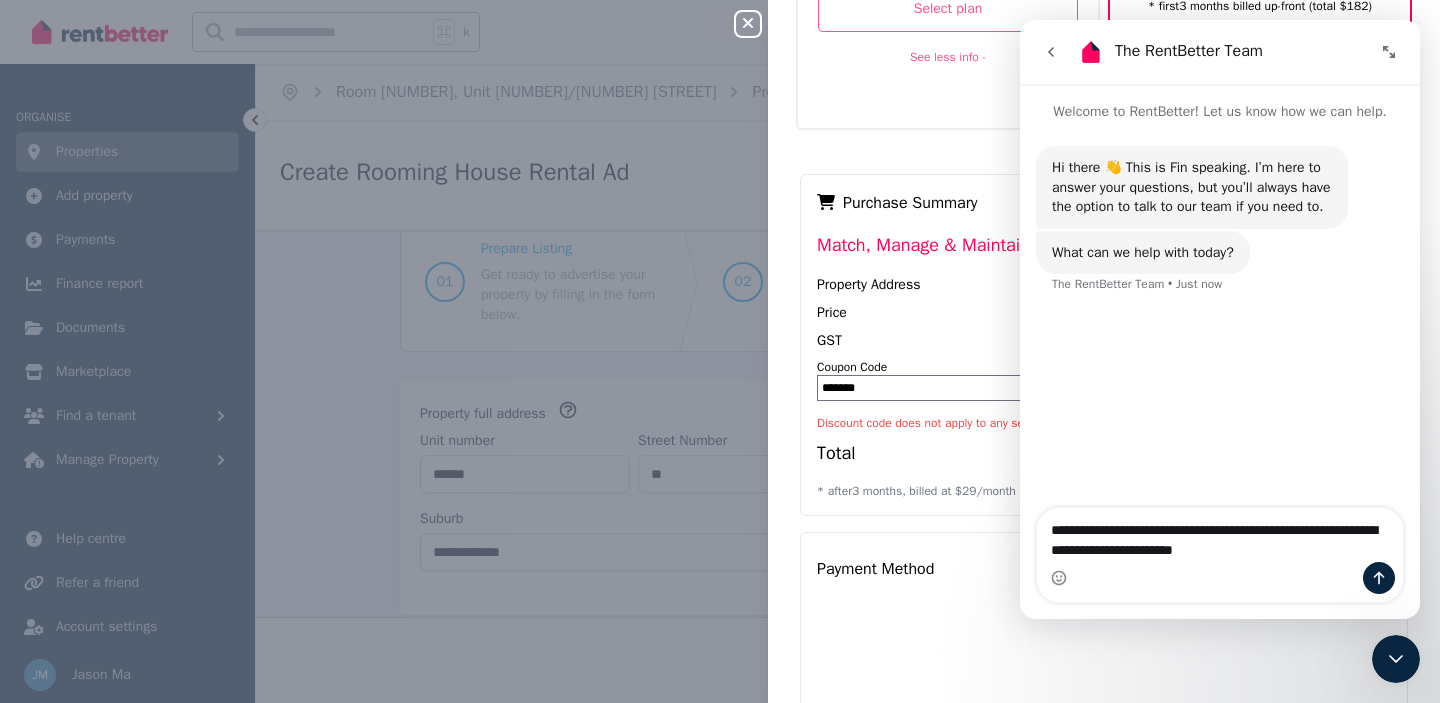 type on "**********" 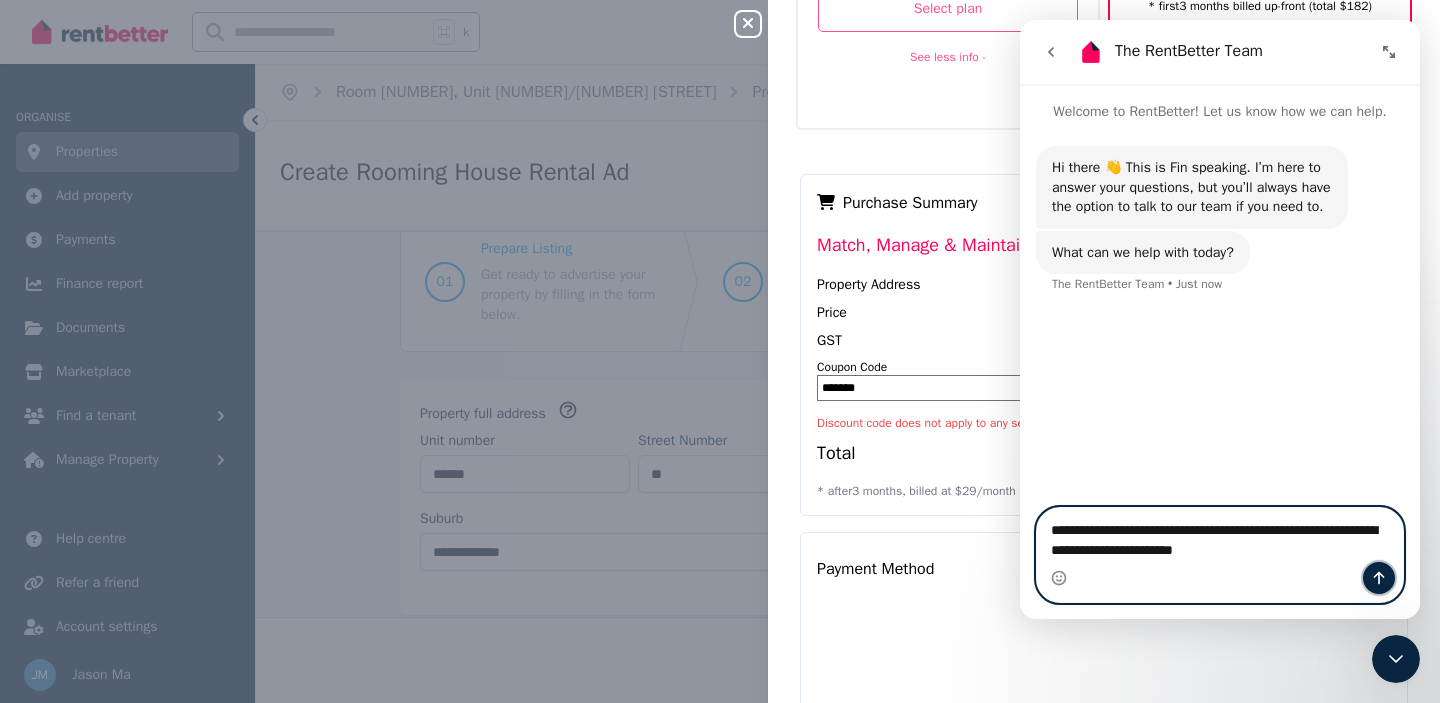 click 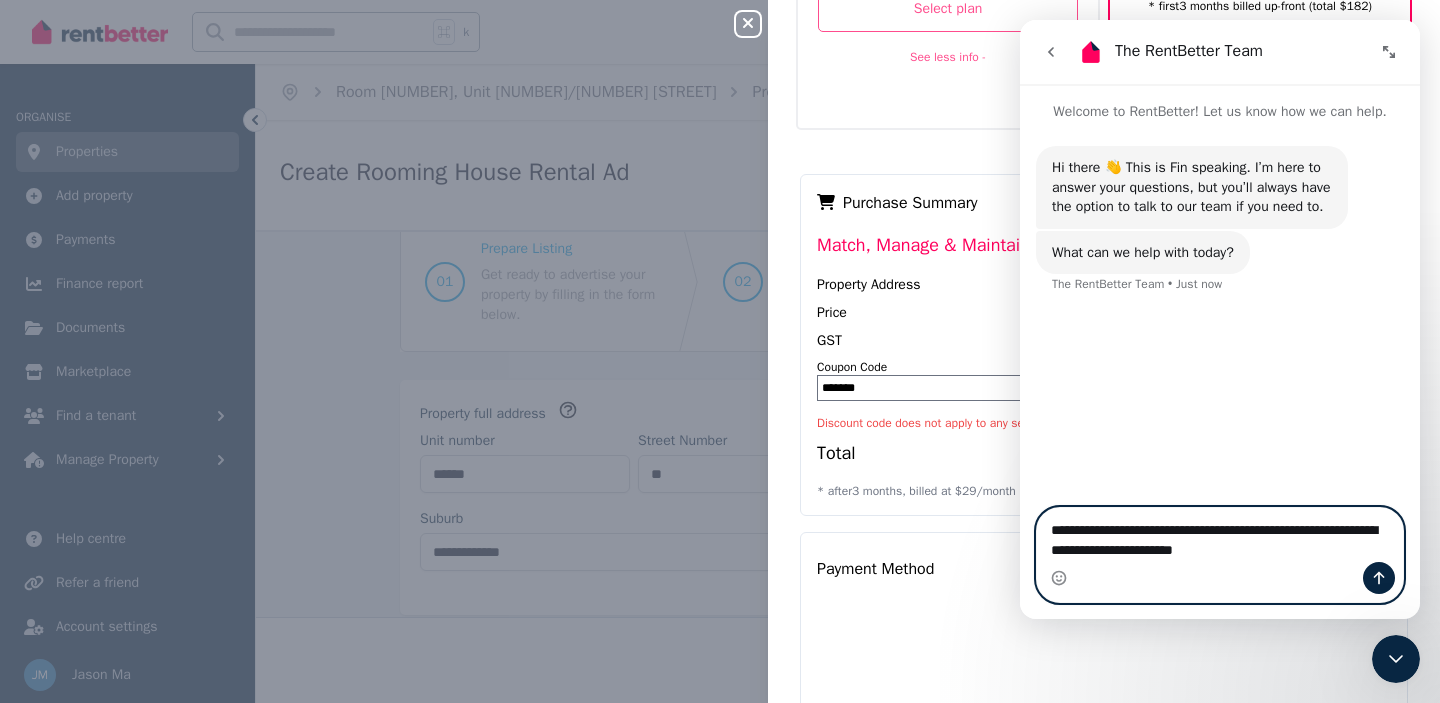 type 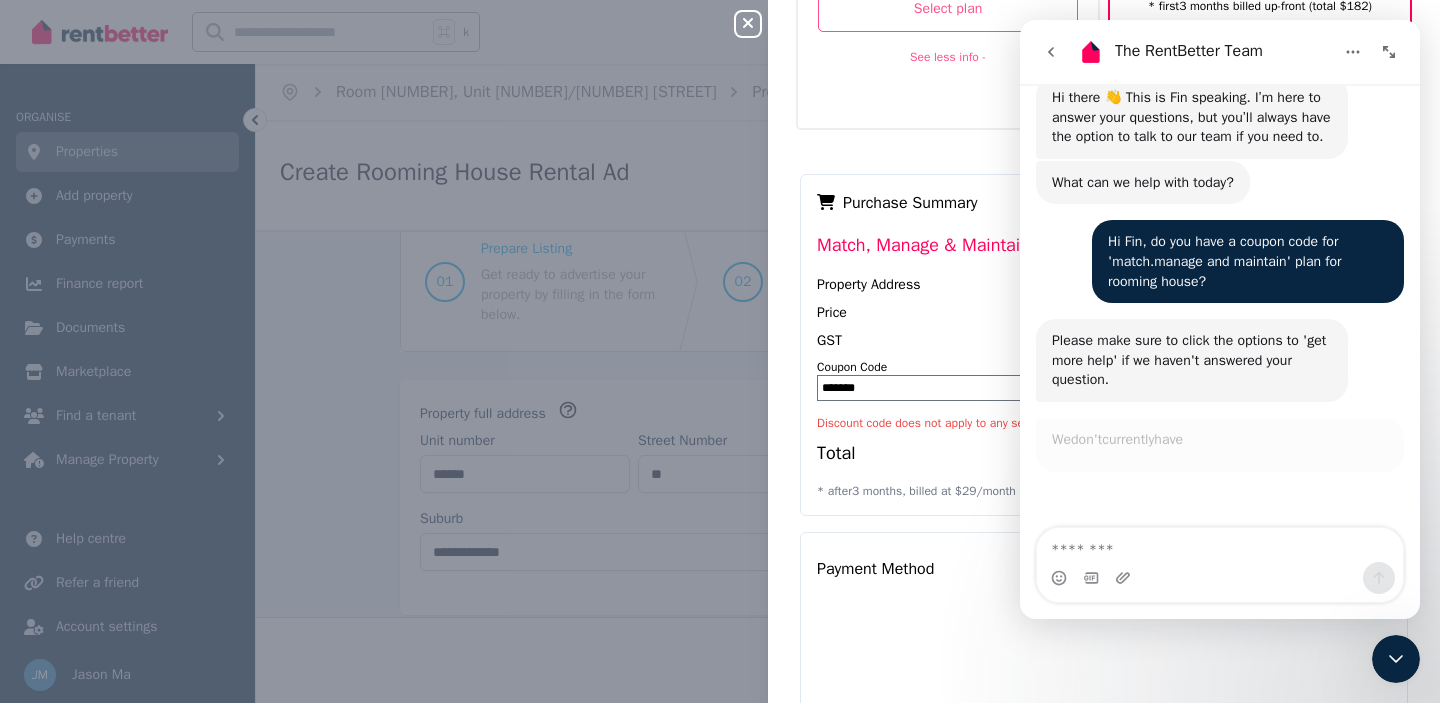 scroll, scrollTop: 70, scrollLeft: 0, axis: vertical 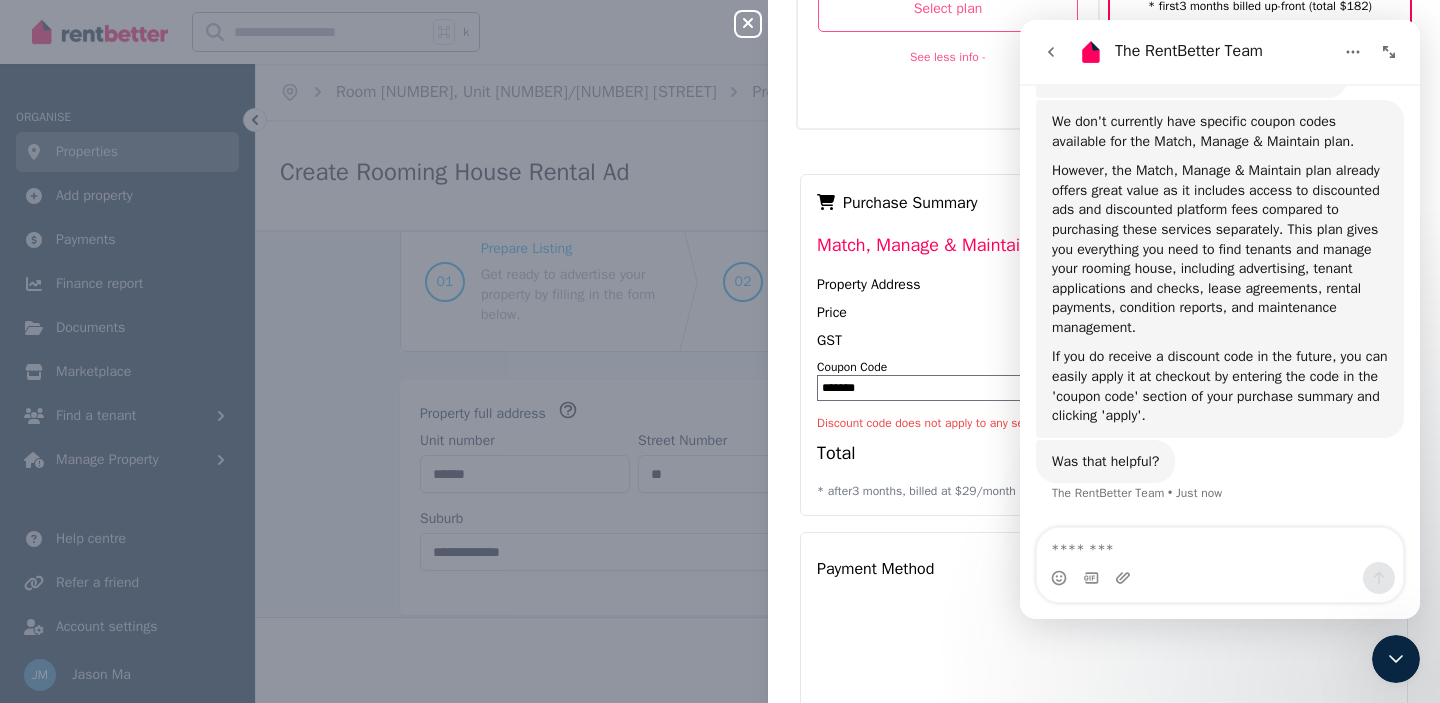 click 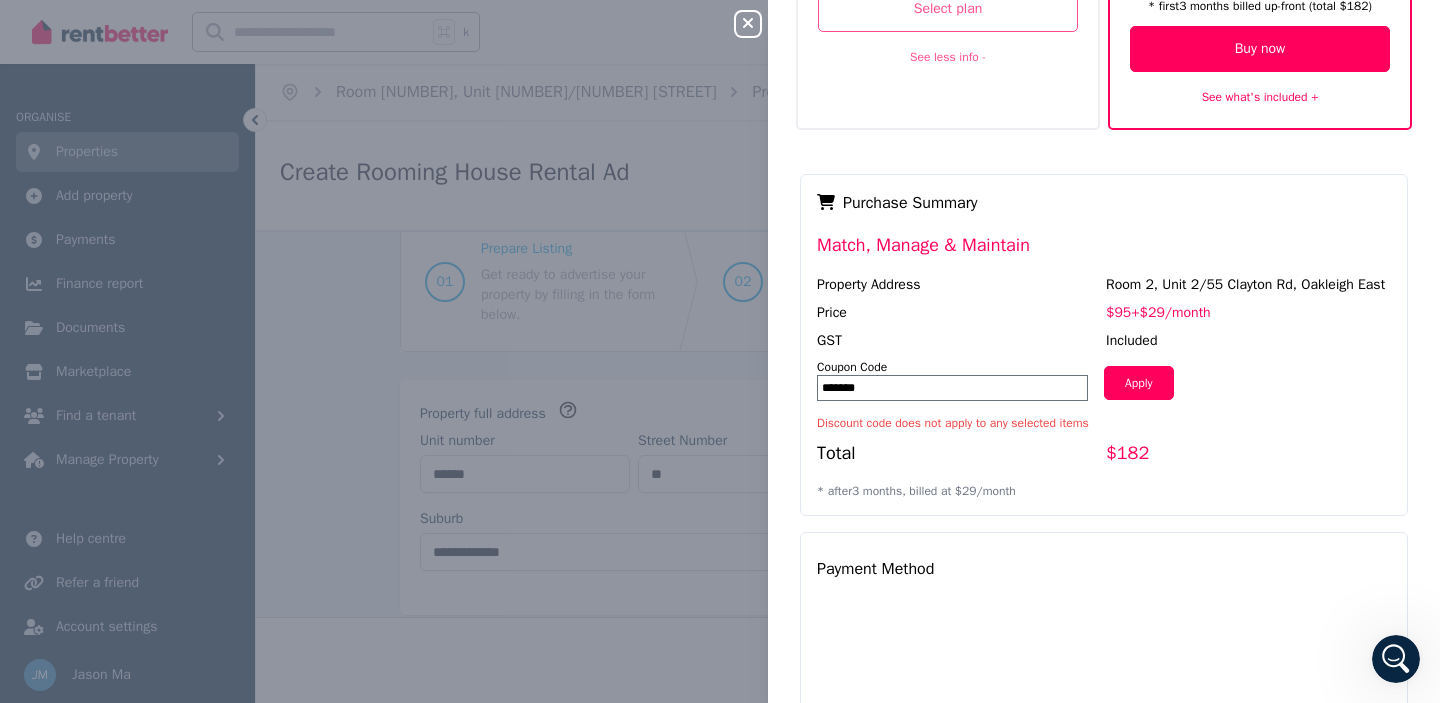 click on "Close panel" at bounding box center (756, 18) 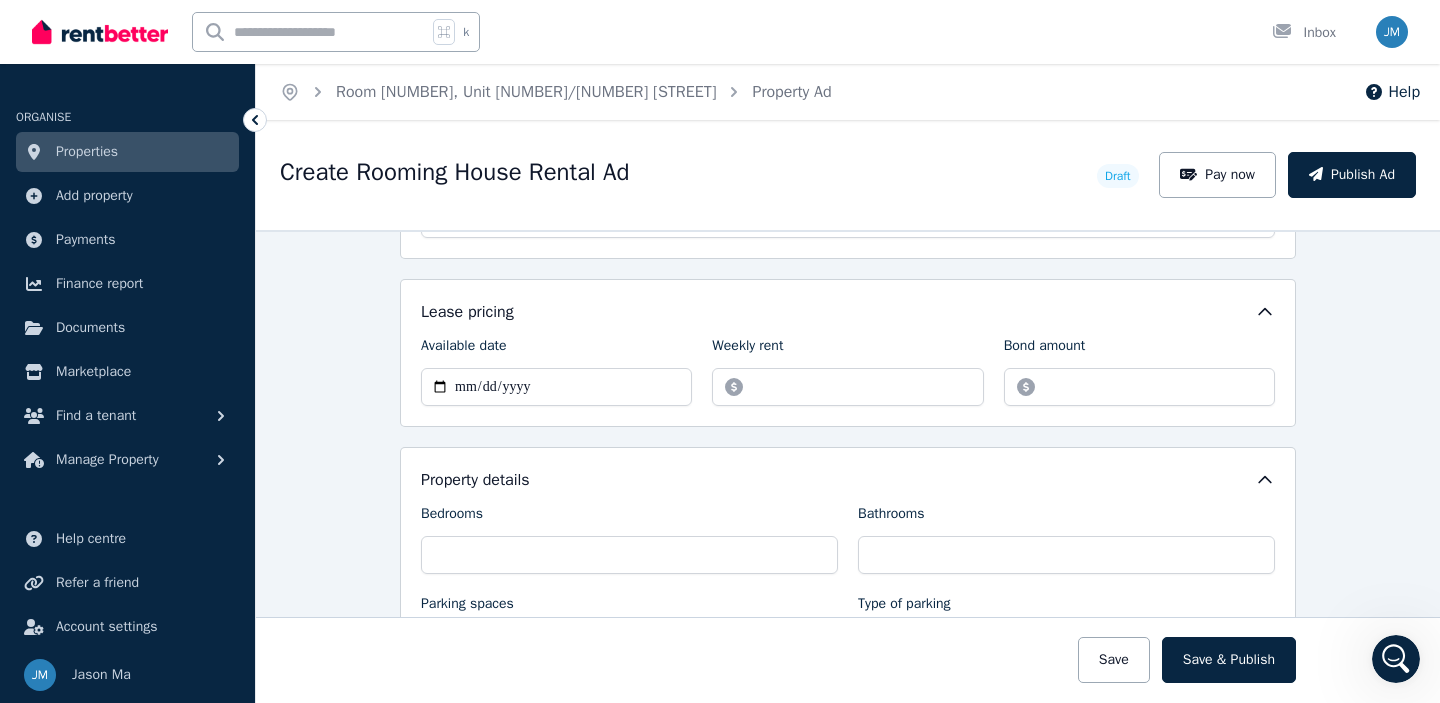 scroll, scrollTop: 691, scrollLeft: 0, axis: vertical 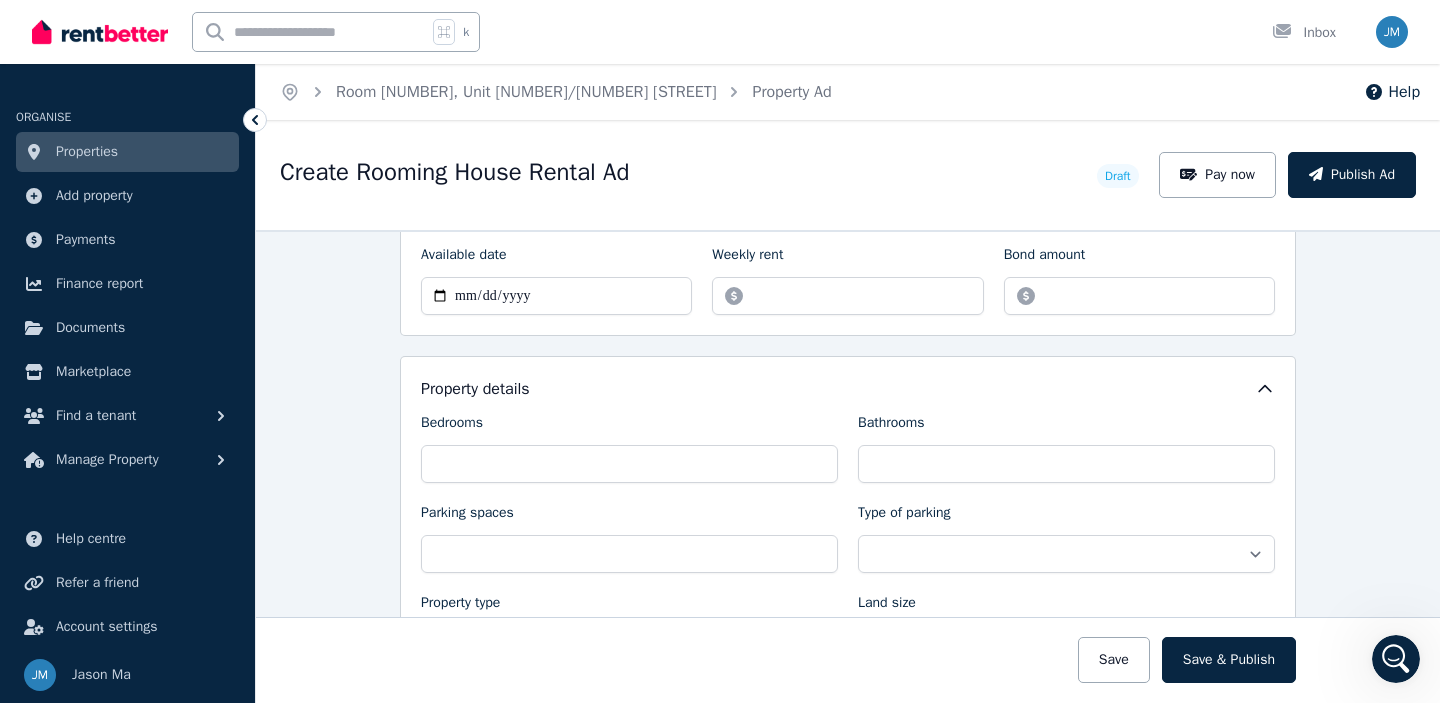 click on "Properties" at bounding box center [127, 152] 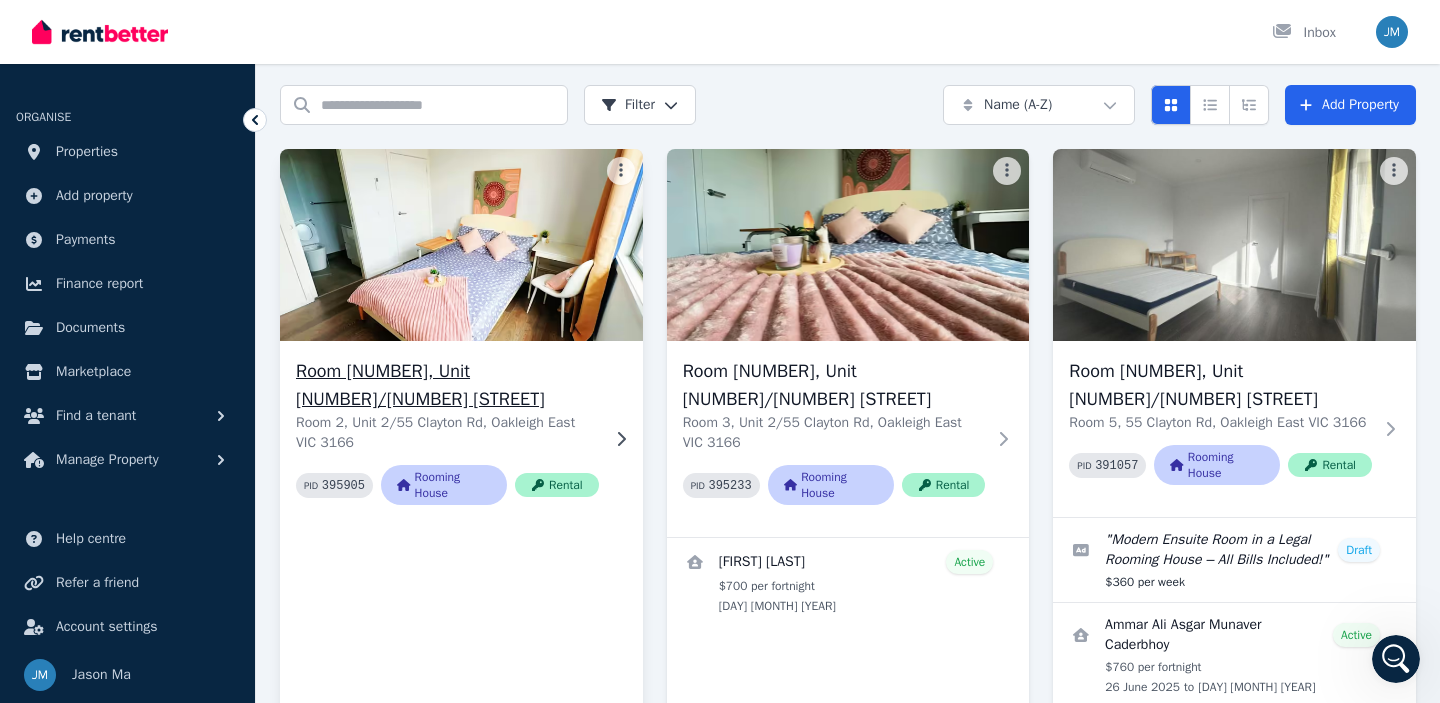 scroll, scrollTop: 74, scrollLeft: 0, axis: vertical 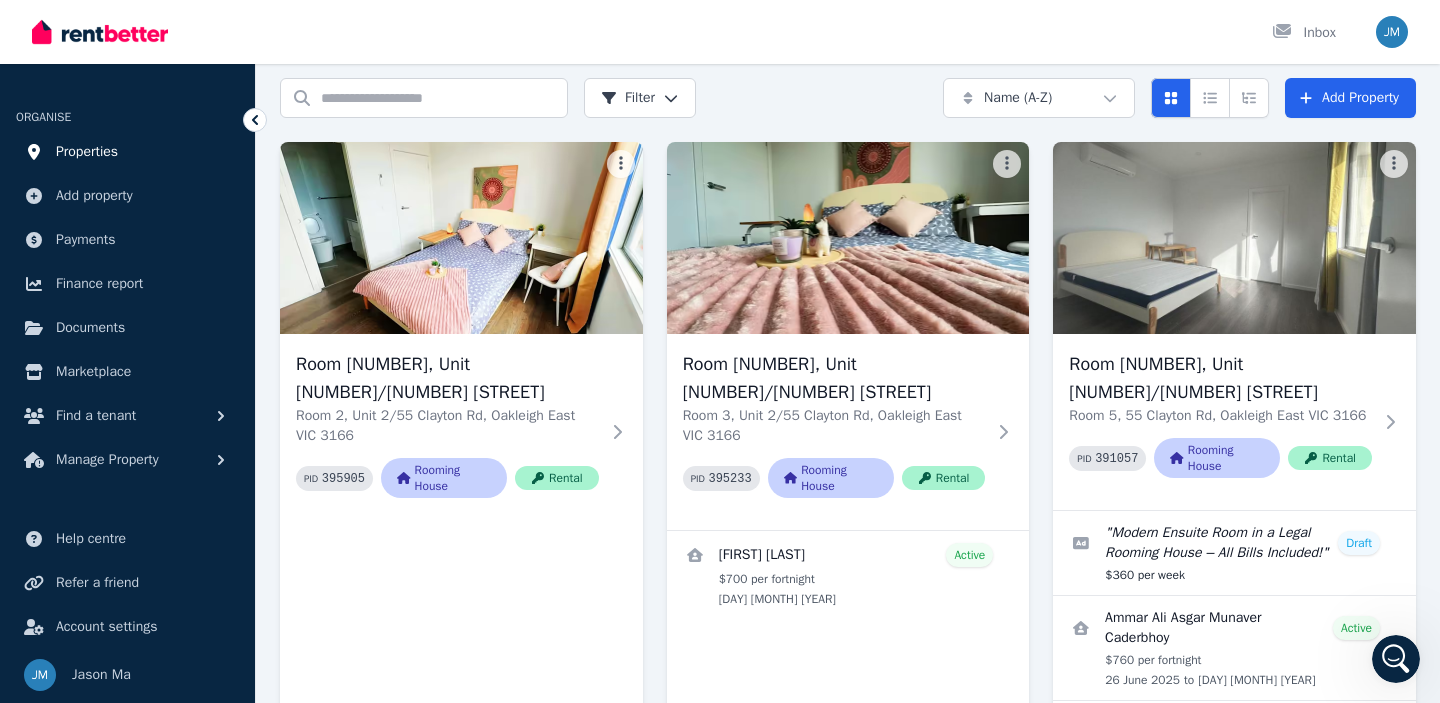 click on "Properties" at bounding box center (127, 152) 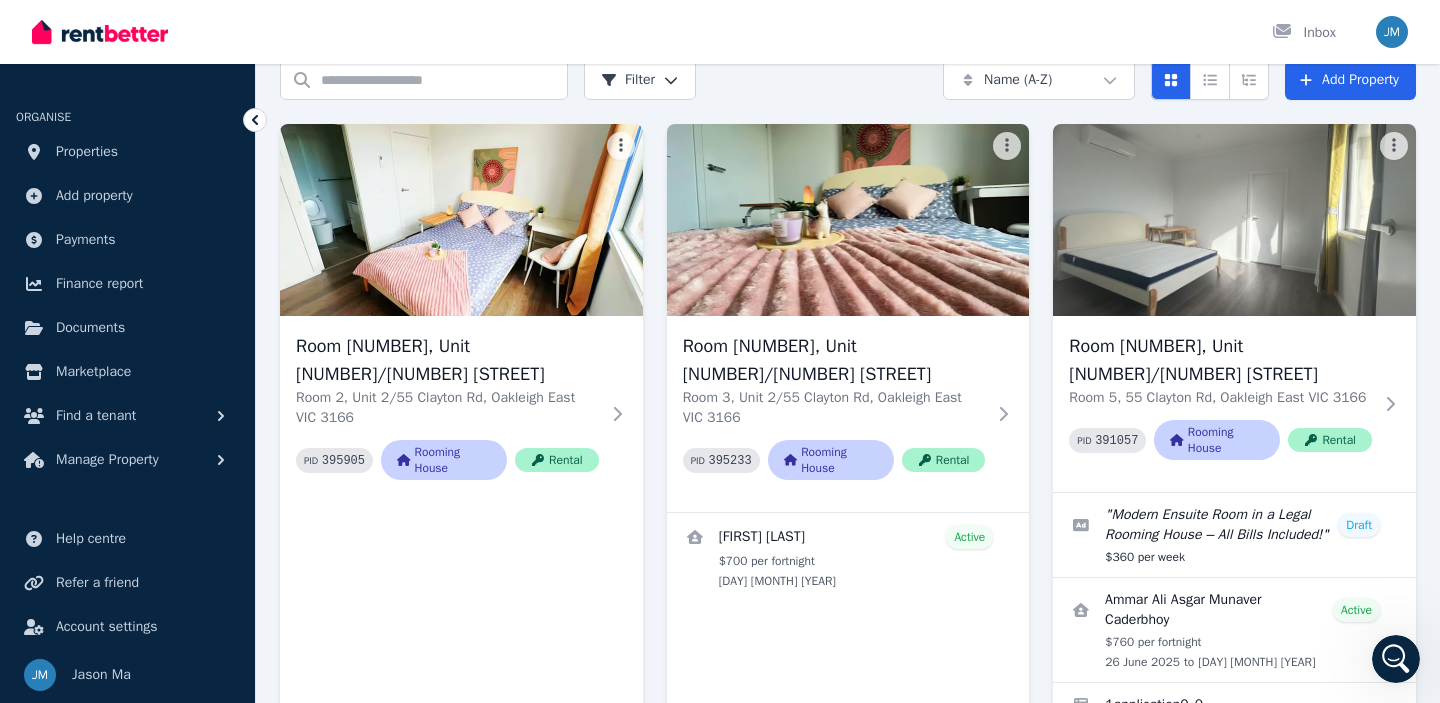 scroll, scrollTop: 125, scrollLeft: 0, axis: vertical 